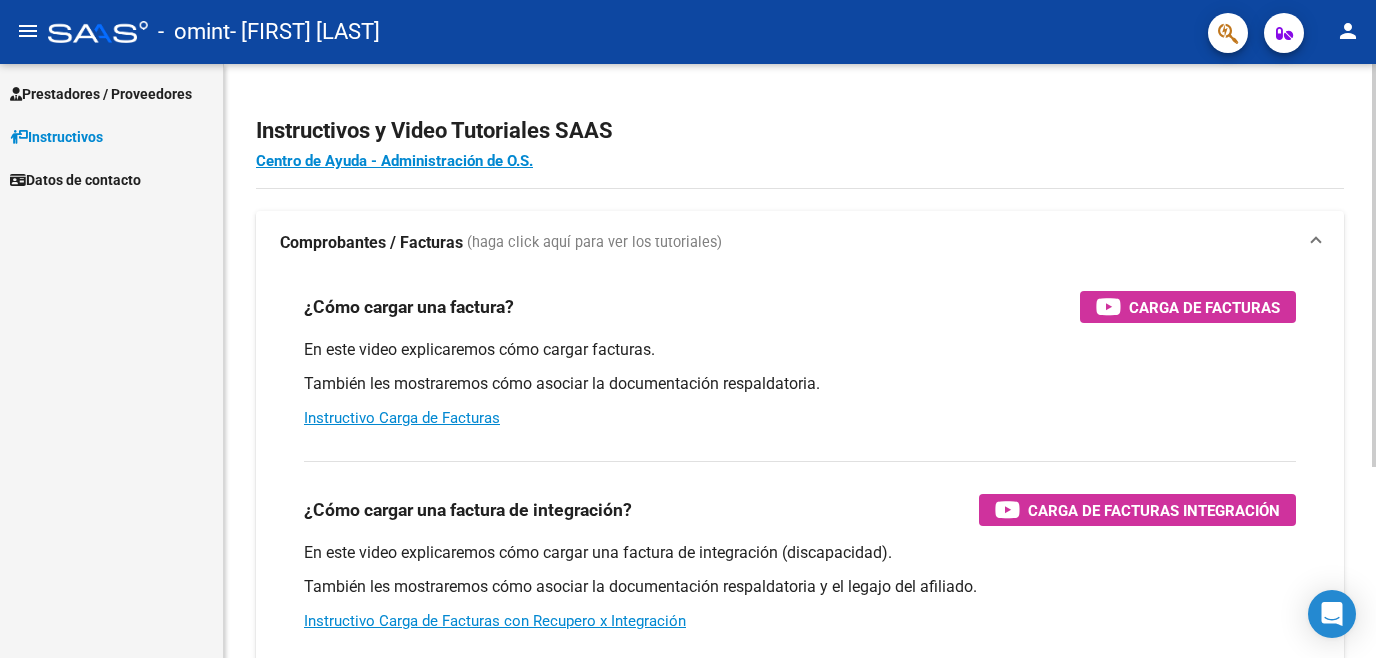 scroll, scrollTop: 0, scrollLeft: 0, axis: both 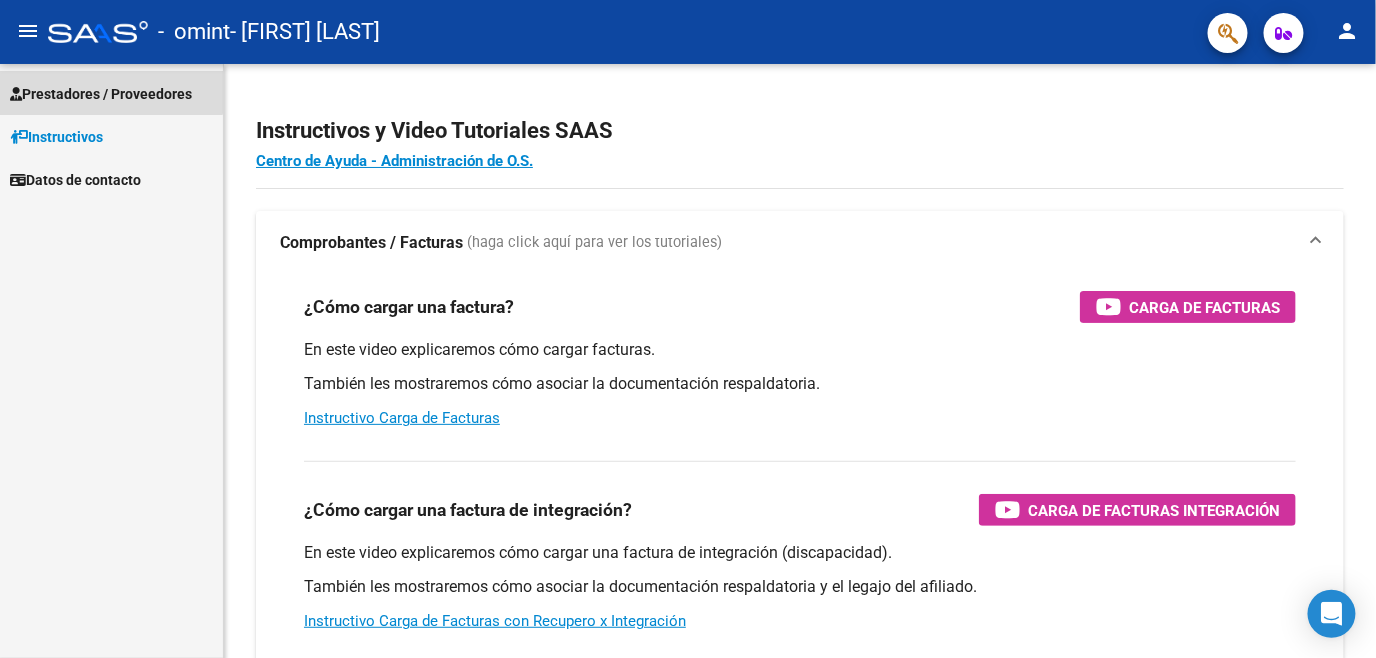 click on "Prestadores / Proveedores" at bounding box center [101, 94] 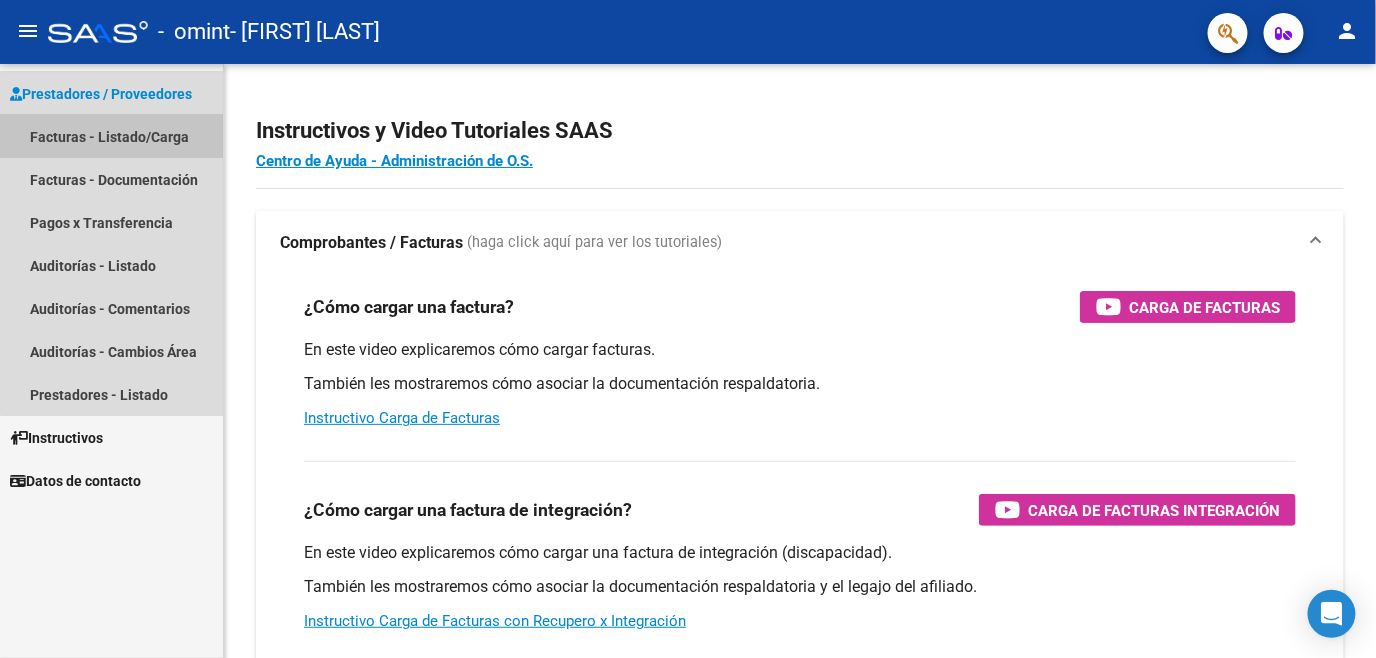 click on "Facturas - Listado/Carga" at bounding box center (111, 136) 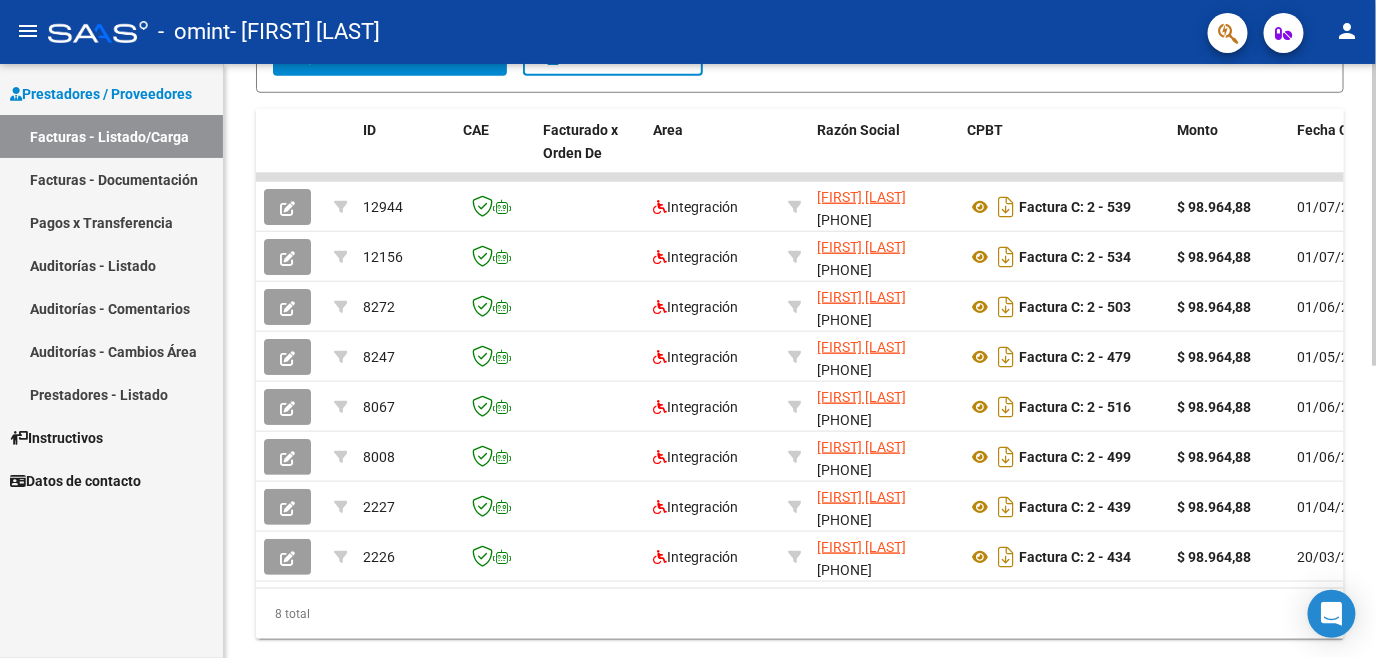 scroll, scrollTop: 515, scrollLeft: 0, axis: vertical 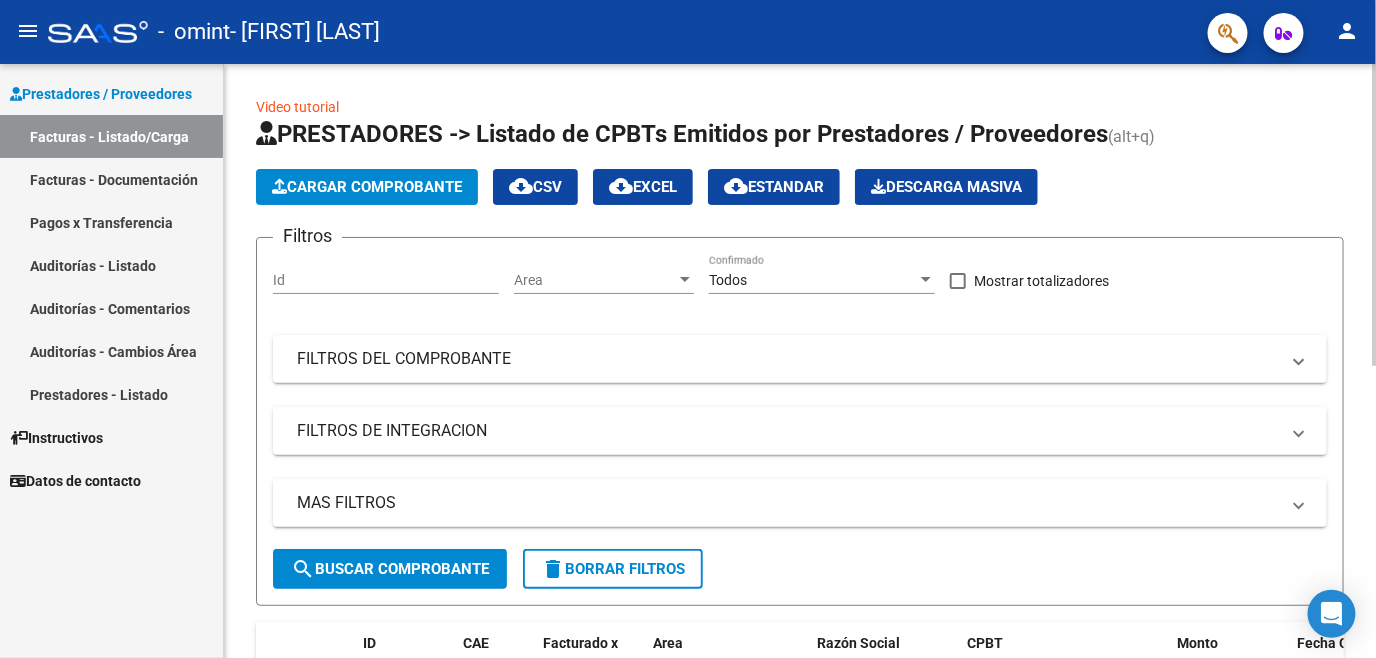 click on "Cargar Comprobante" 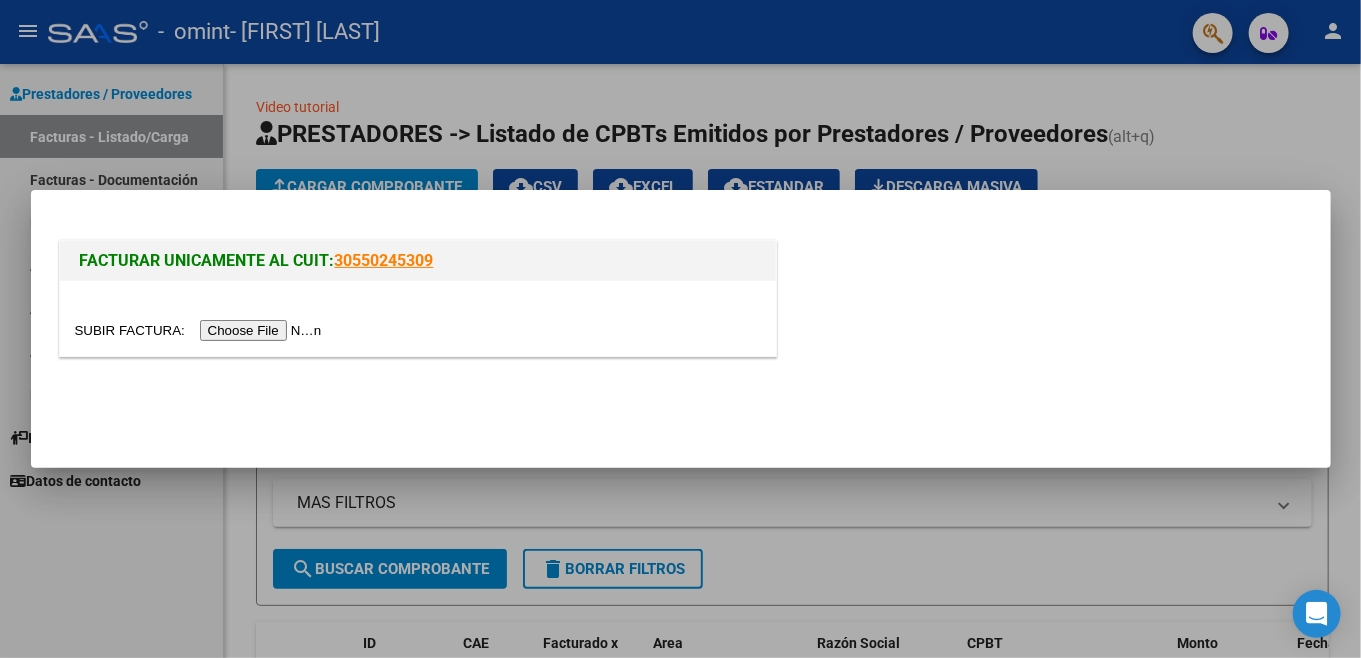 click at bounding box center [201, 330] 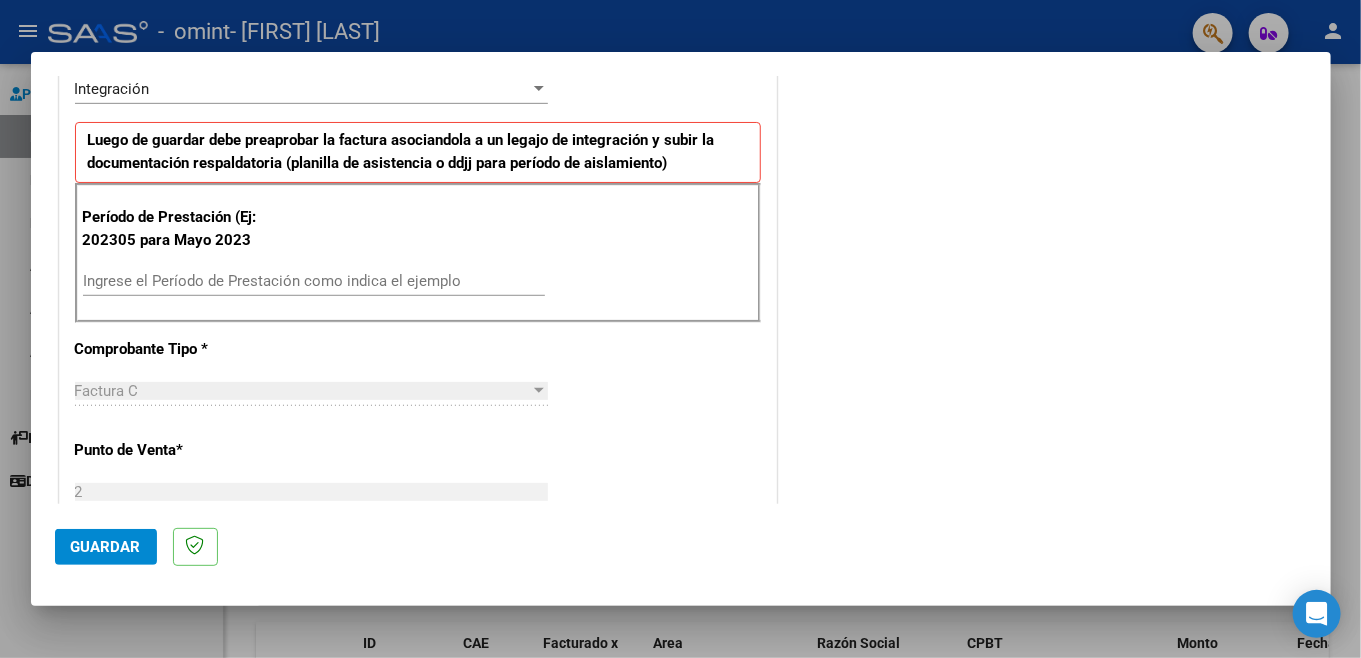scroll, scrollTop: 475, scrollLeft: 0, axis: vertical 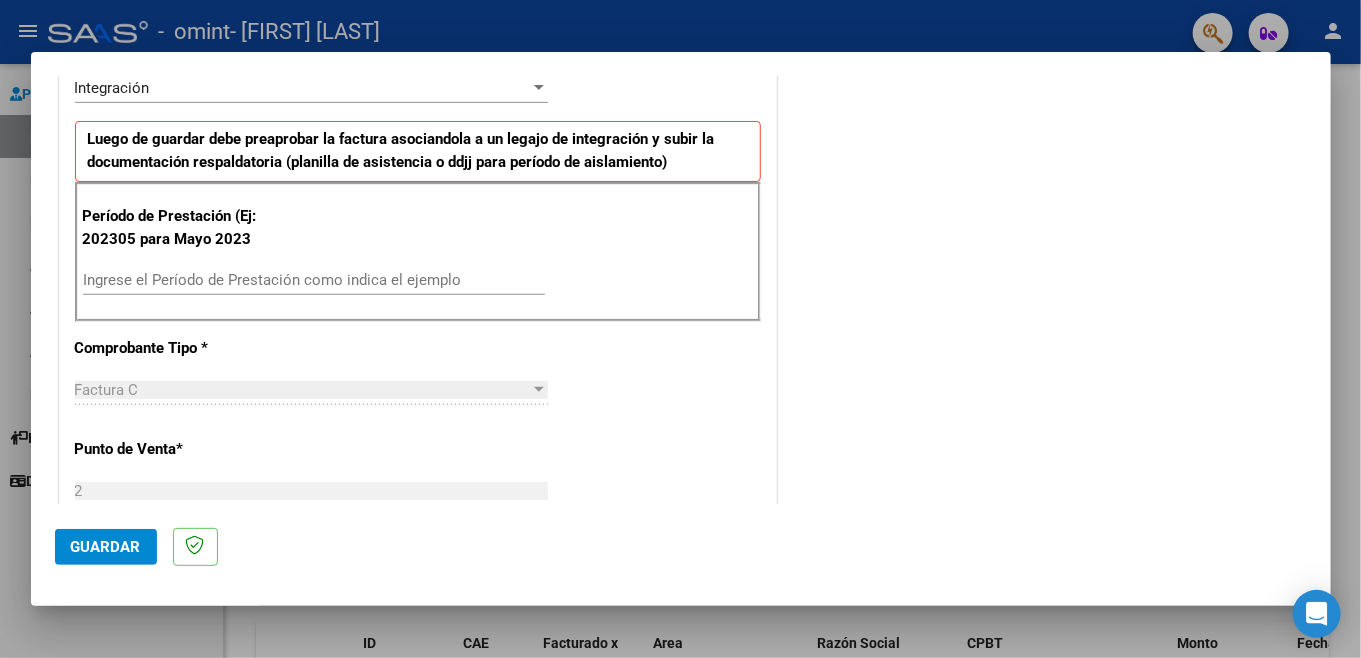 click on "Ingrese el Período de Prestación como indica el ejemplo" at bounding box center [314, 280] 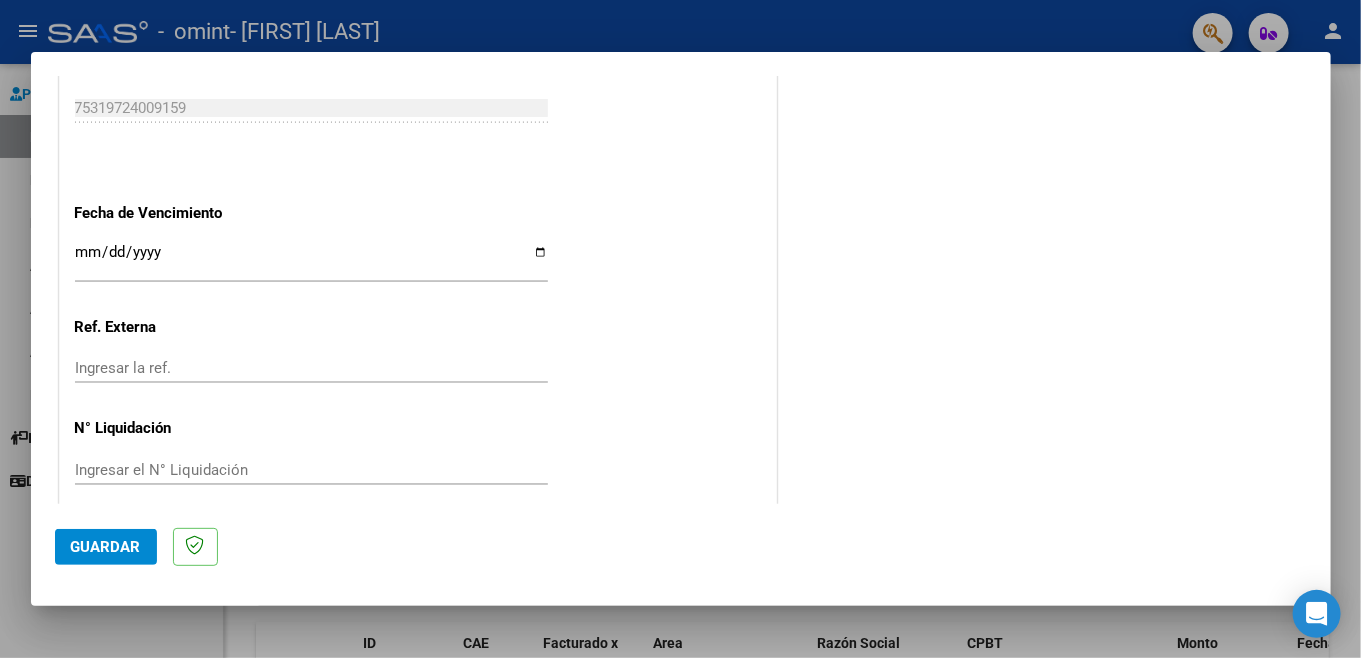 scroll, scrollTop: 1285, scrollLeft: 0, axis: vertical 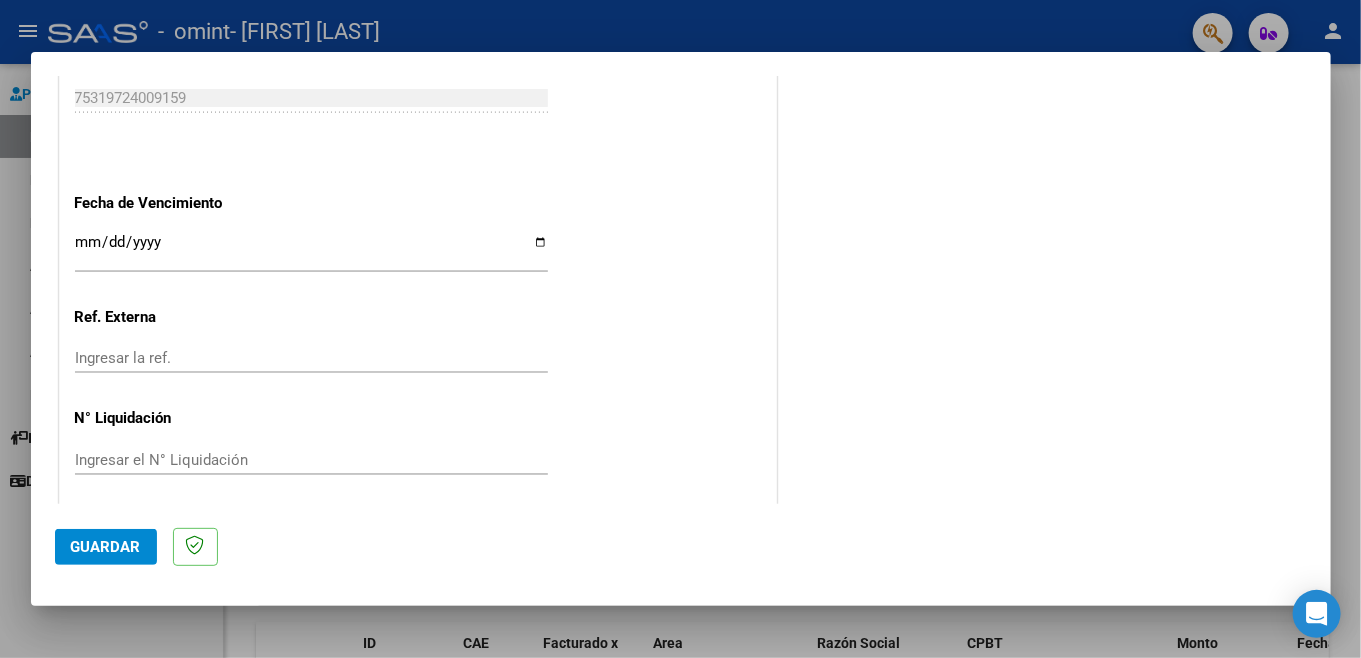 type on "202507" 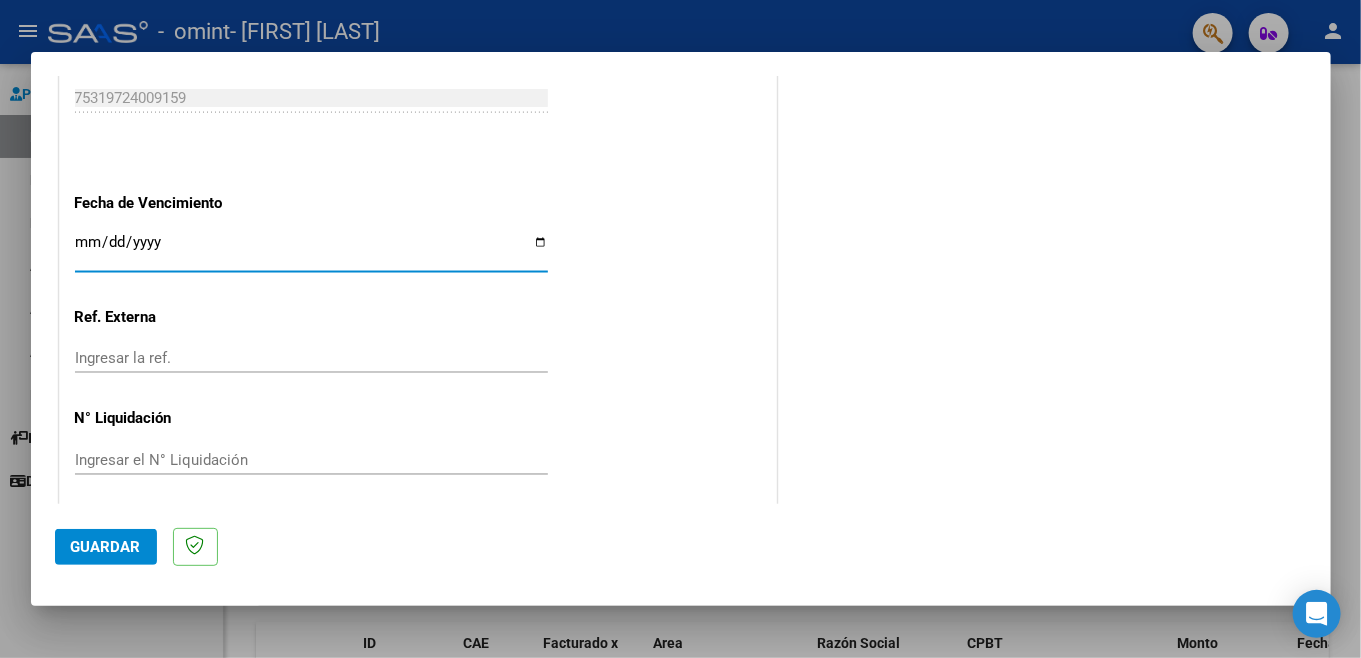click on "Ingresar la fecha" at bounding box center (311, 250) 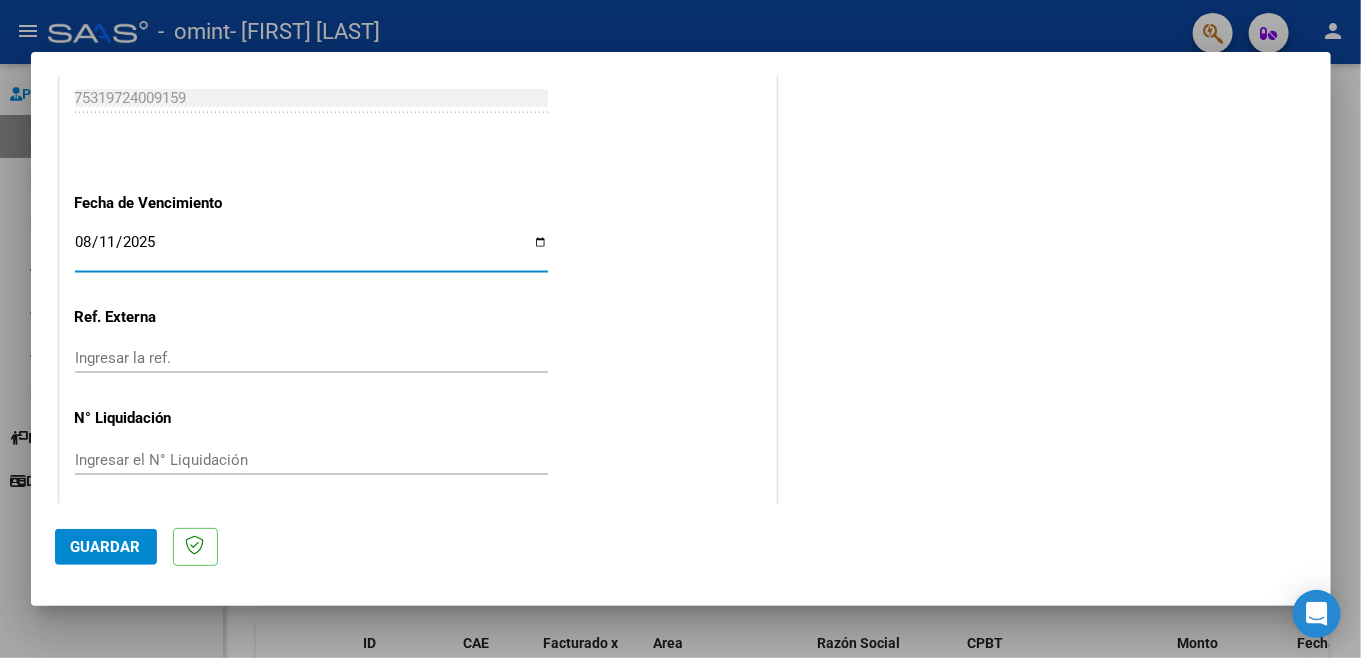 type on "2025-08-11" 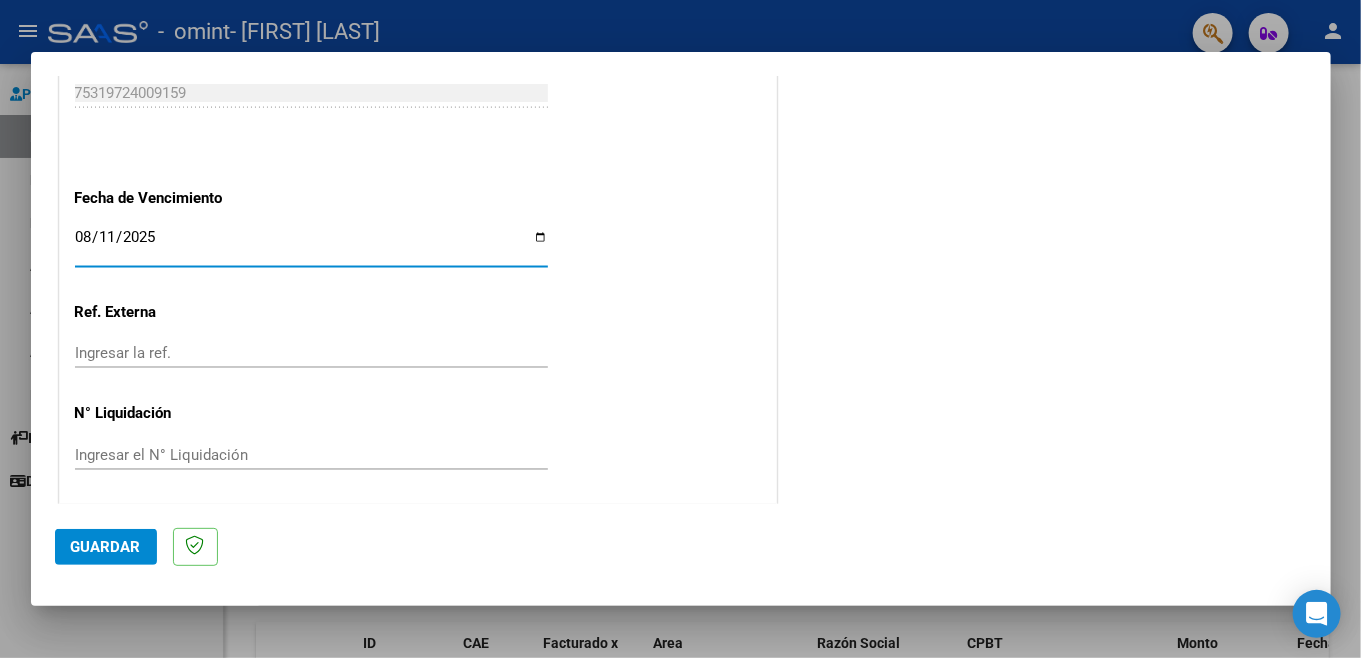 click on "Guardar" 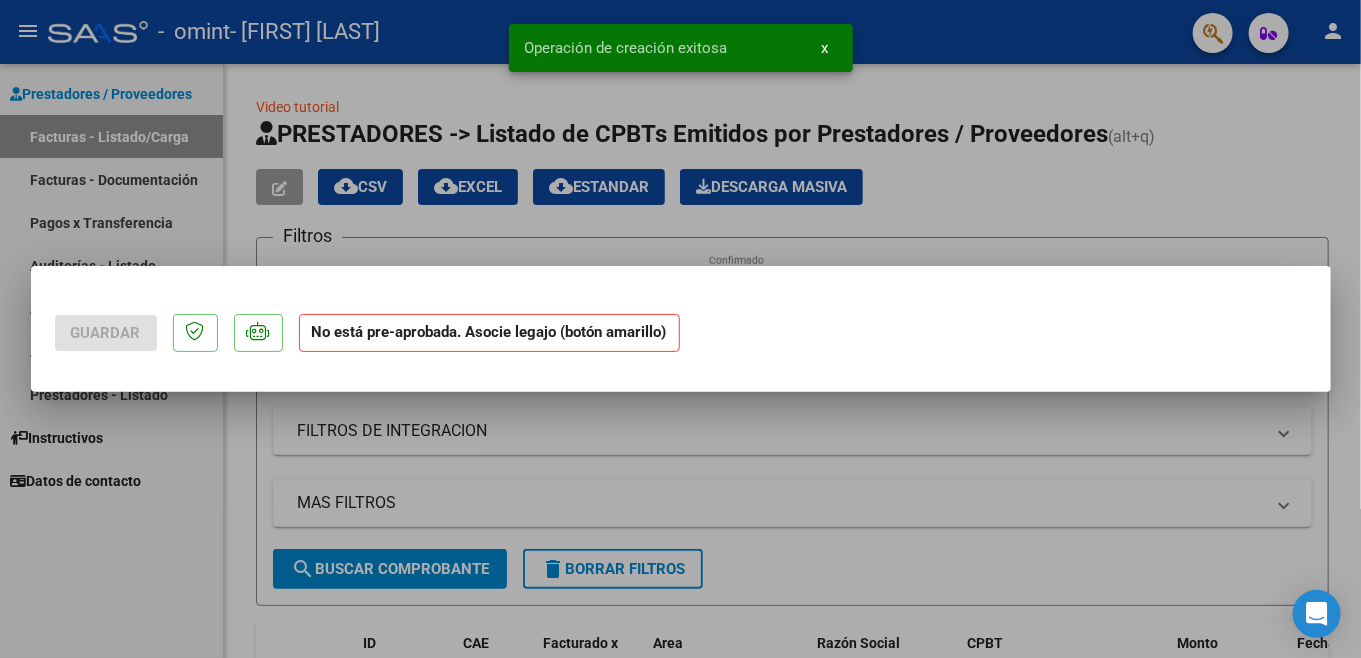 scroll, scrollTop: 0, scrollLeft: 0, axis: both 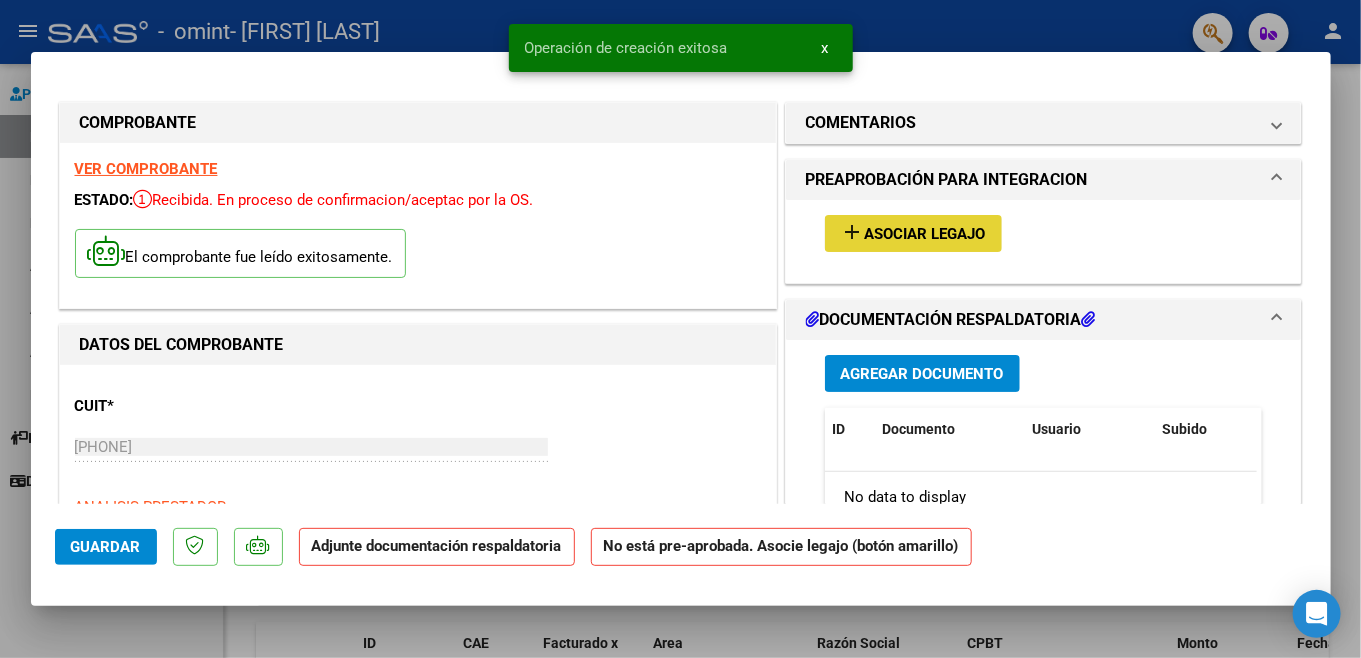 click on "Asociar Legajo" at bounding box center [925, 234] 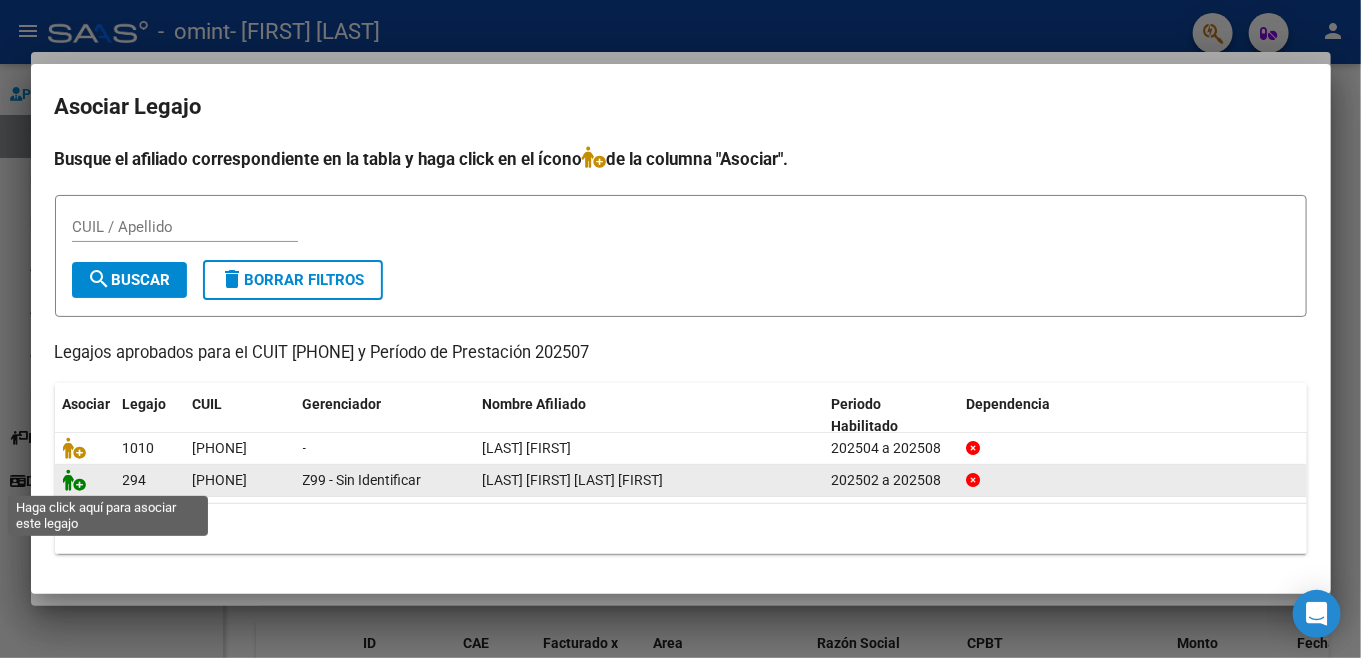 click 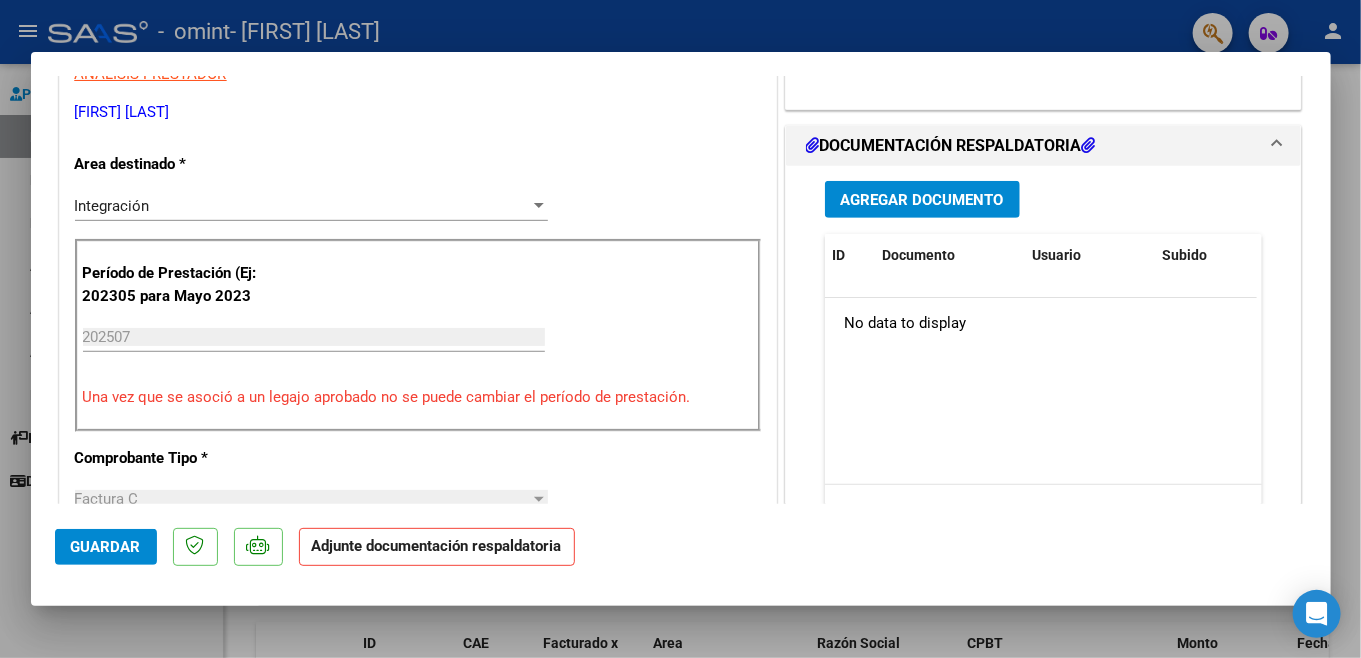scroll, scrollTop: 433, scrollLeft: 0, axis: vertical 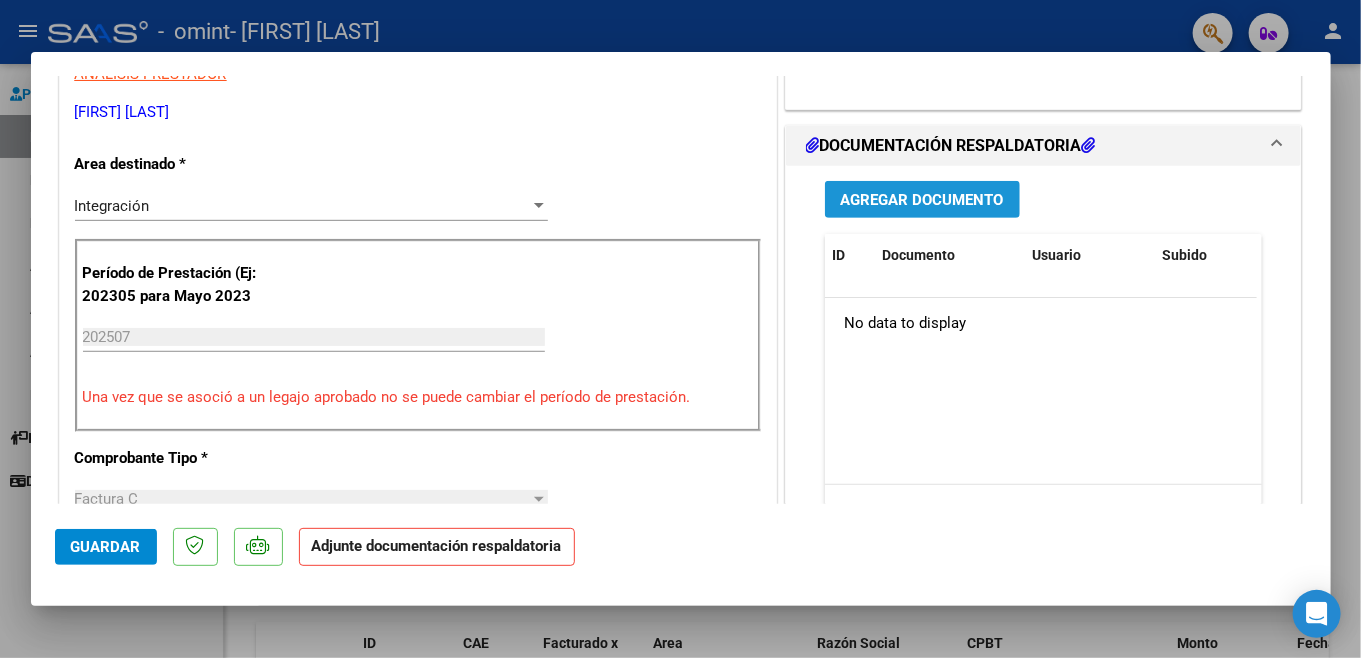 click on "Agregar Documento" at bounding box center (922, 200) 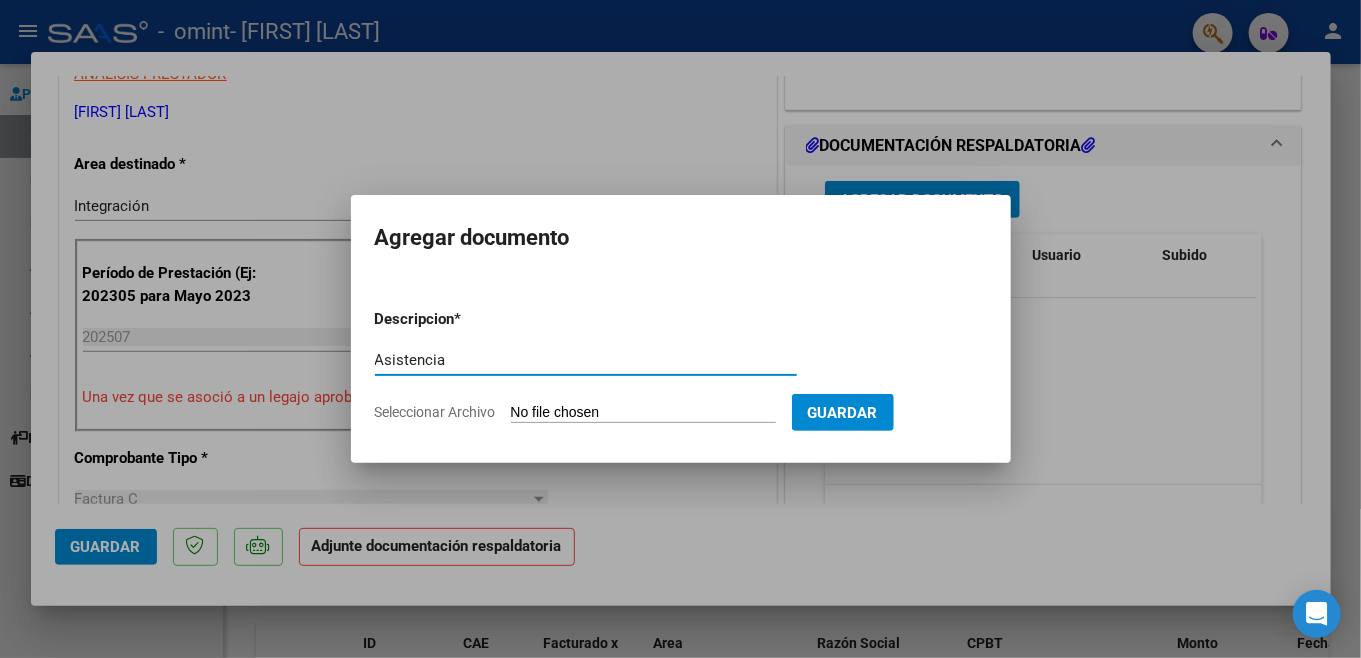 type on "Asistencia" 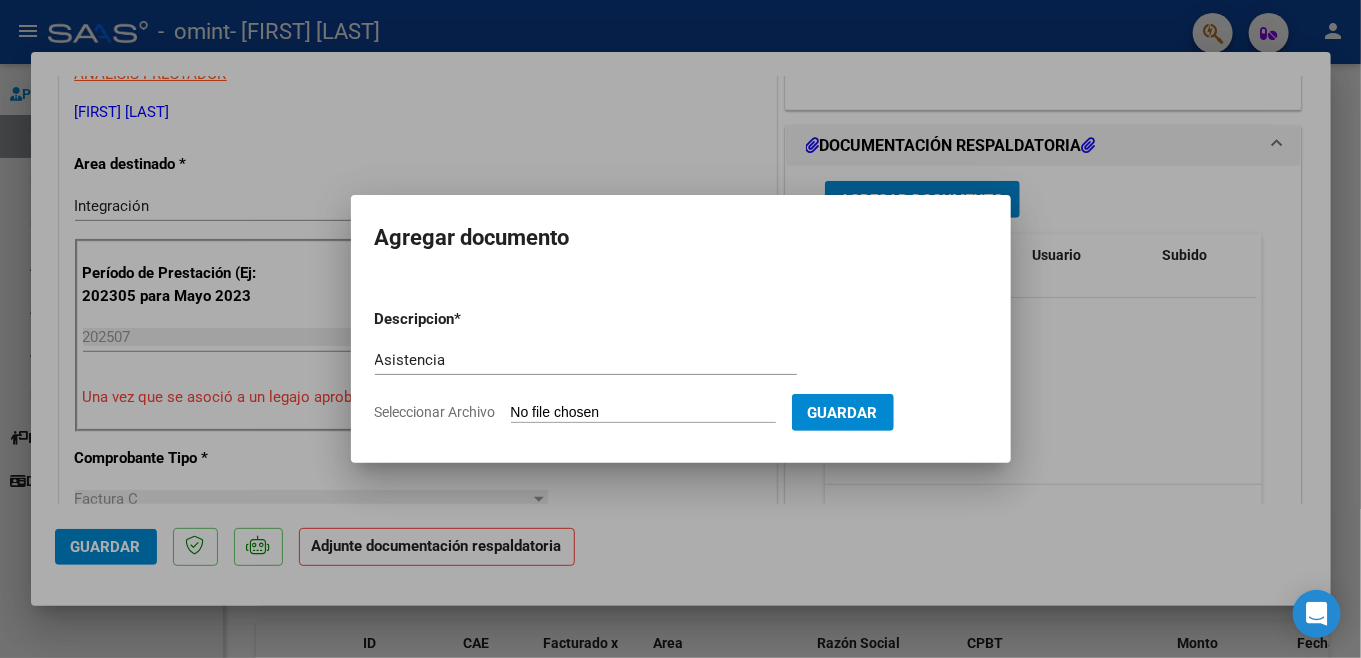 type on "C:\fakepath\Asis Bustuoabad PSP julio 25.pdf" 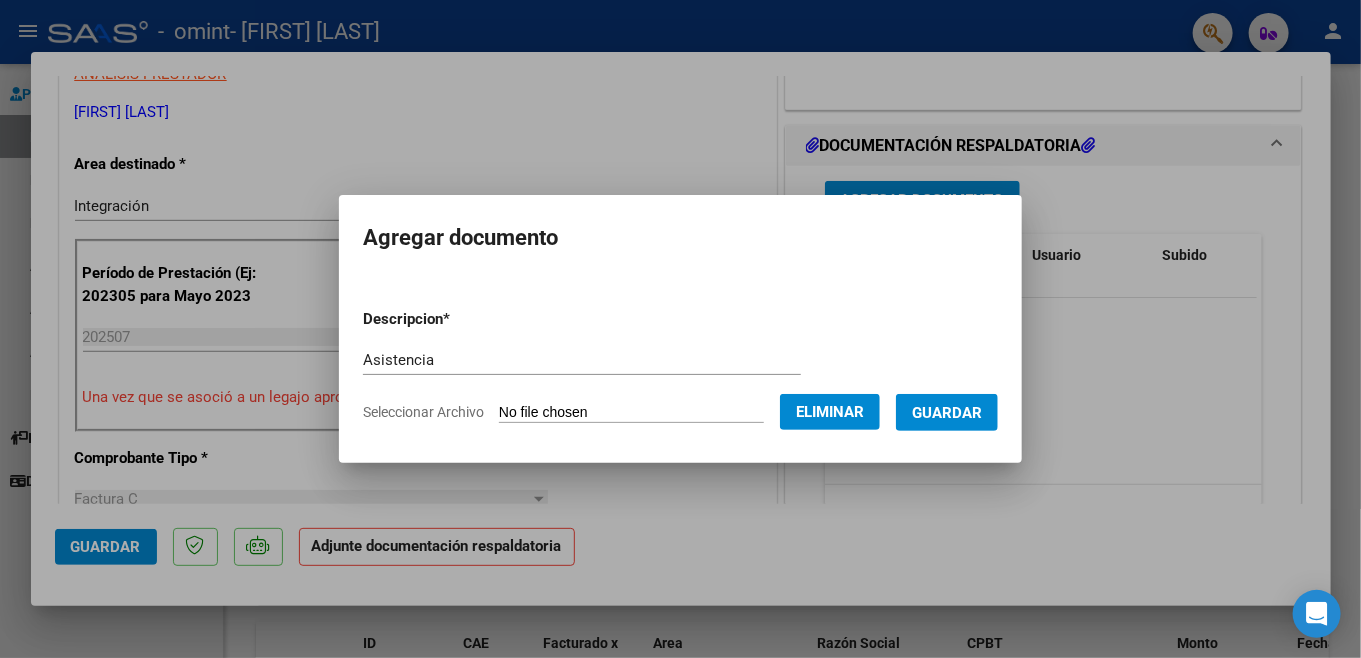 click on "Guardar" at bounding box center (947, 413) 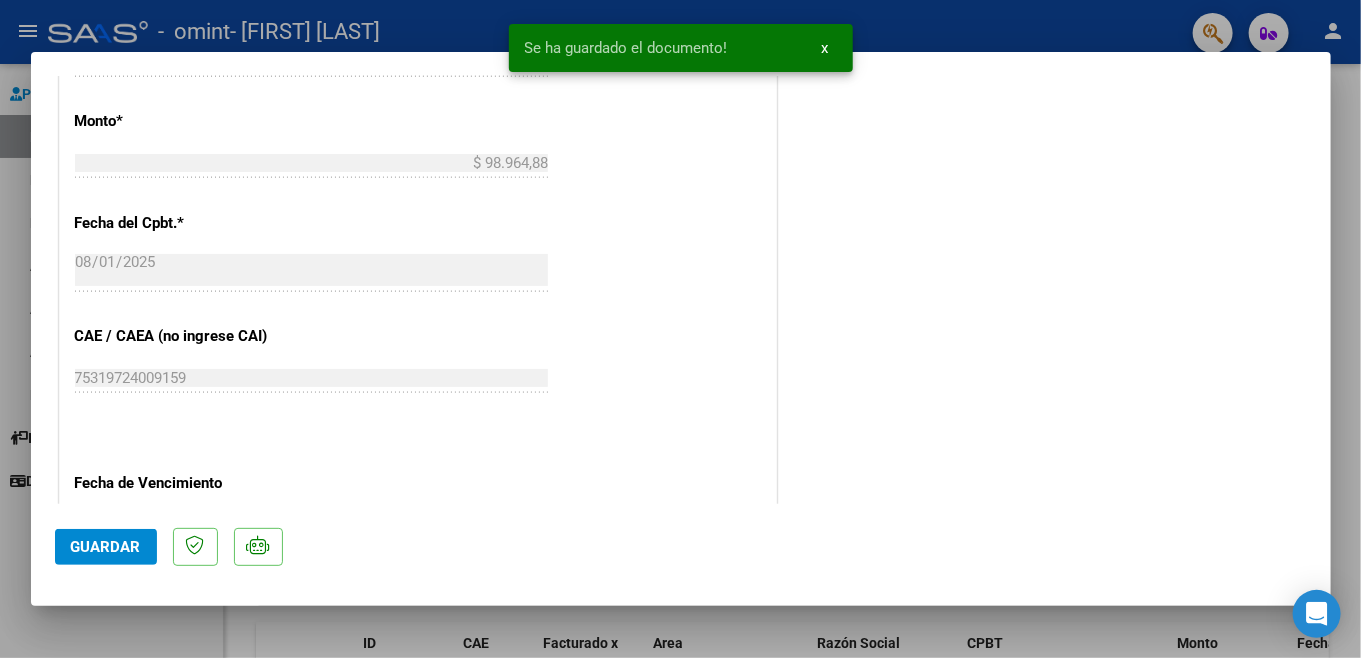 scroll, scrollTop: 1357, scrollLeft: 0, axis: vertical 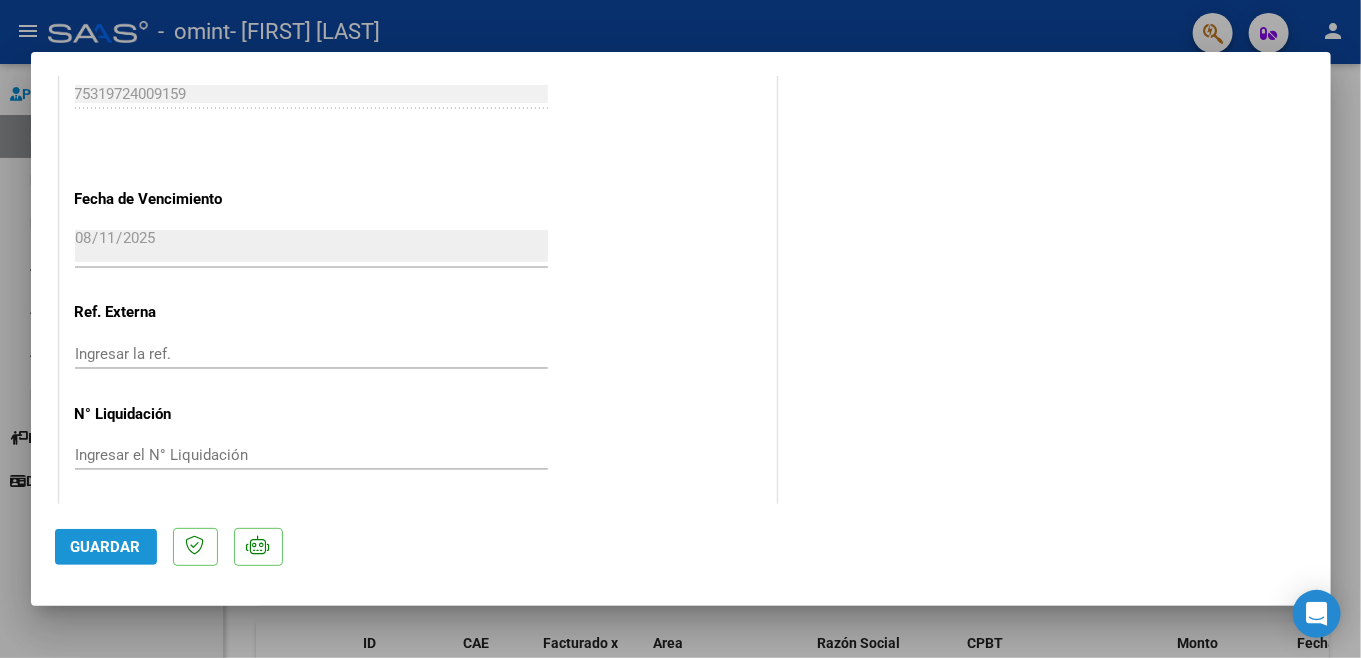 click on "Guardar" 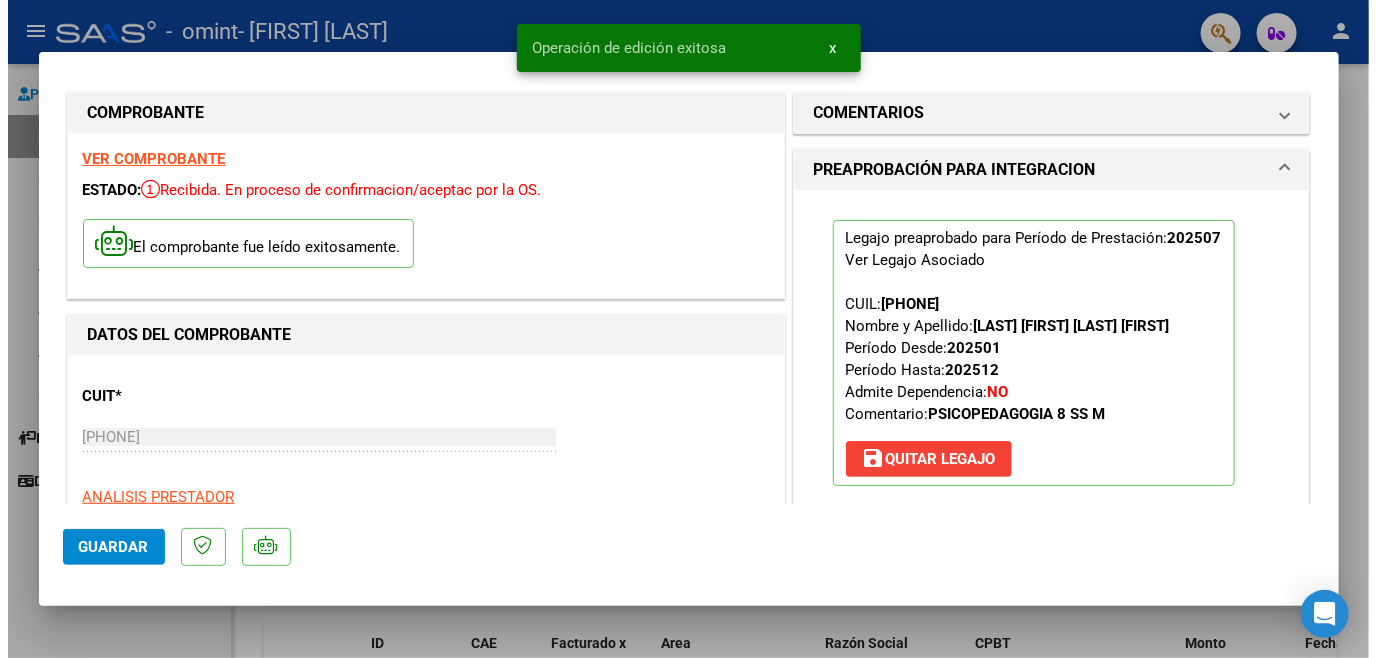 scroll, scrollTop: 0, scrollLeft: 0, axis: both 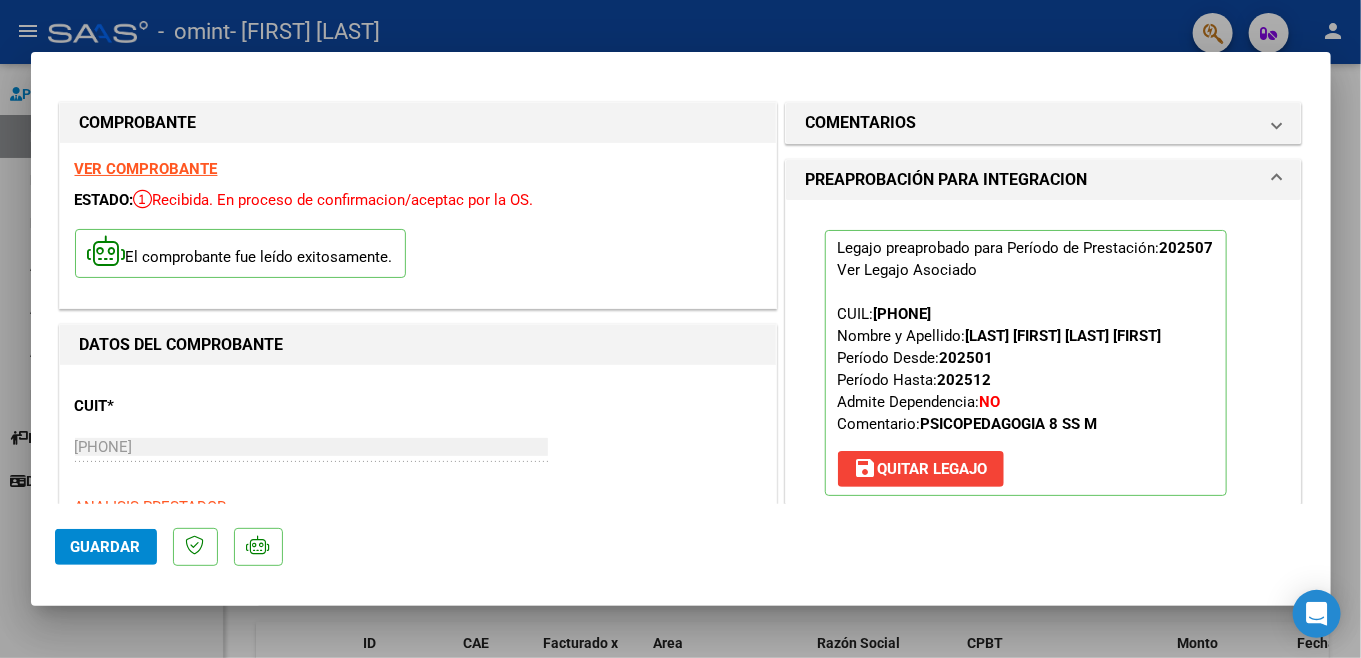 click at bounding box center (680, 329) 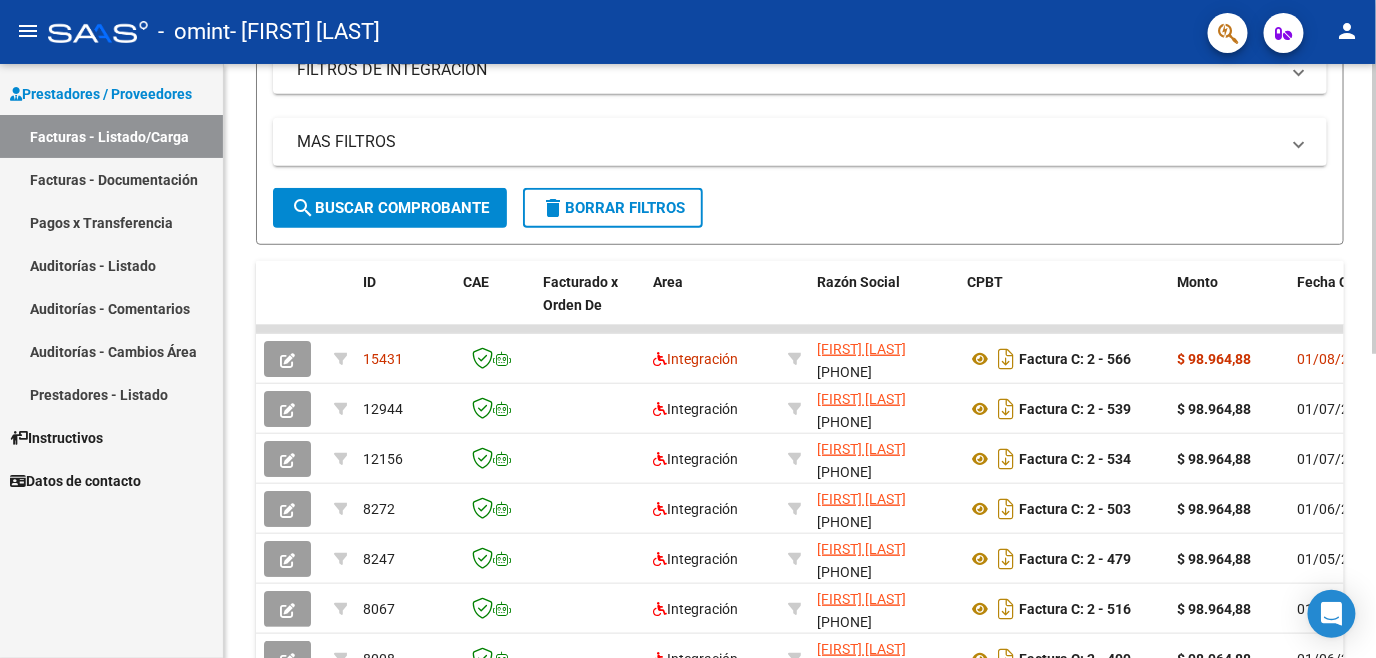 scroll, scrollTop: 356, scrollLeft: 0, axis: vertical 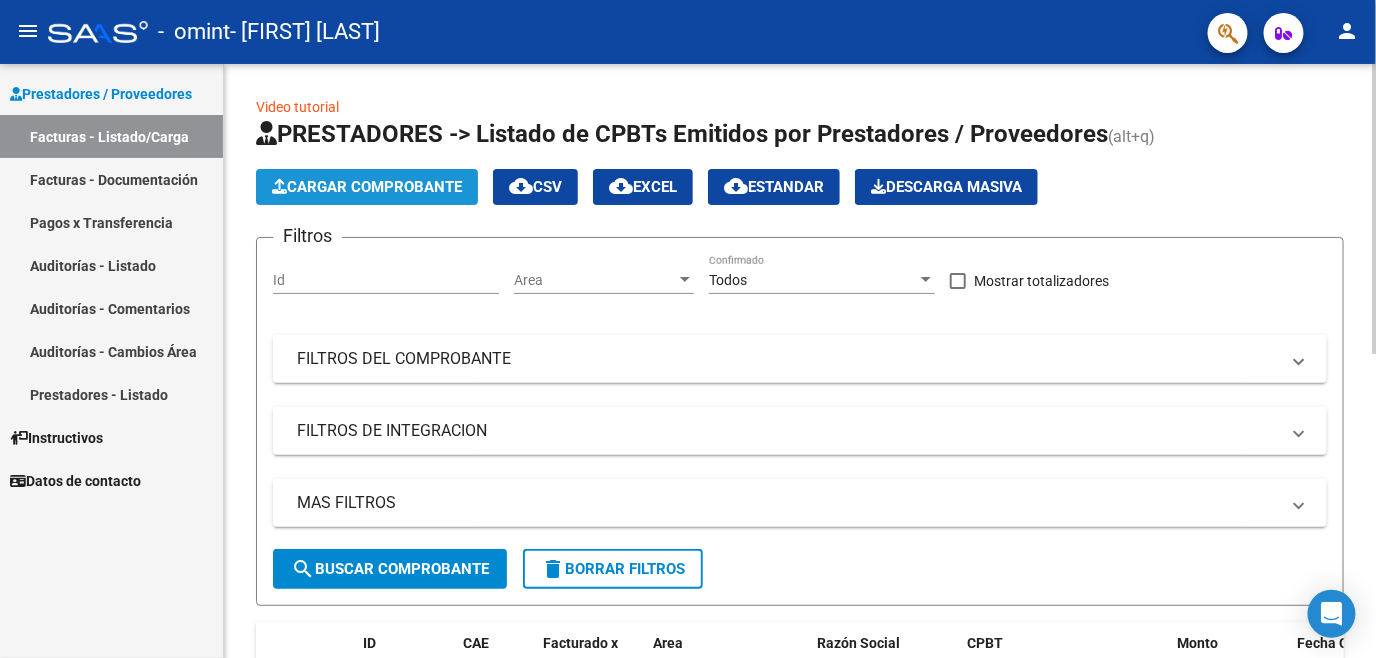 click on "Cargar Comprobante" 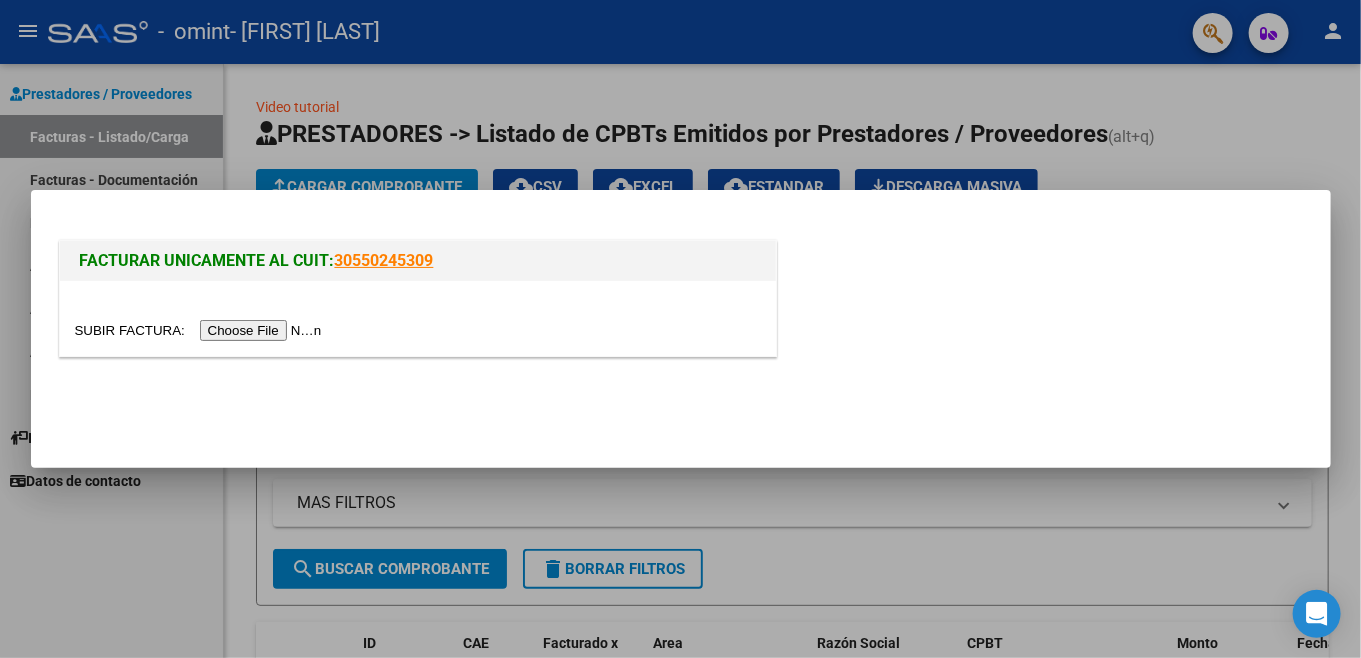 click at bounding box center [201, 330] 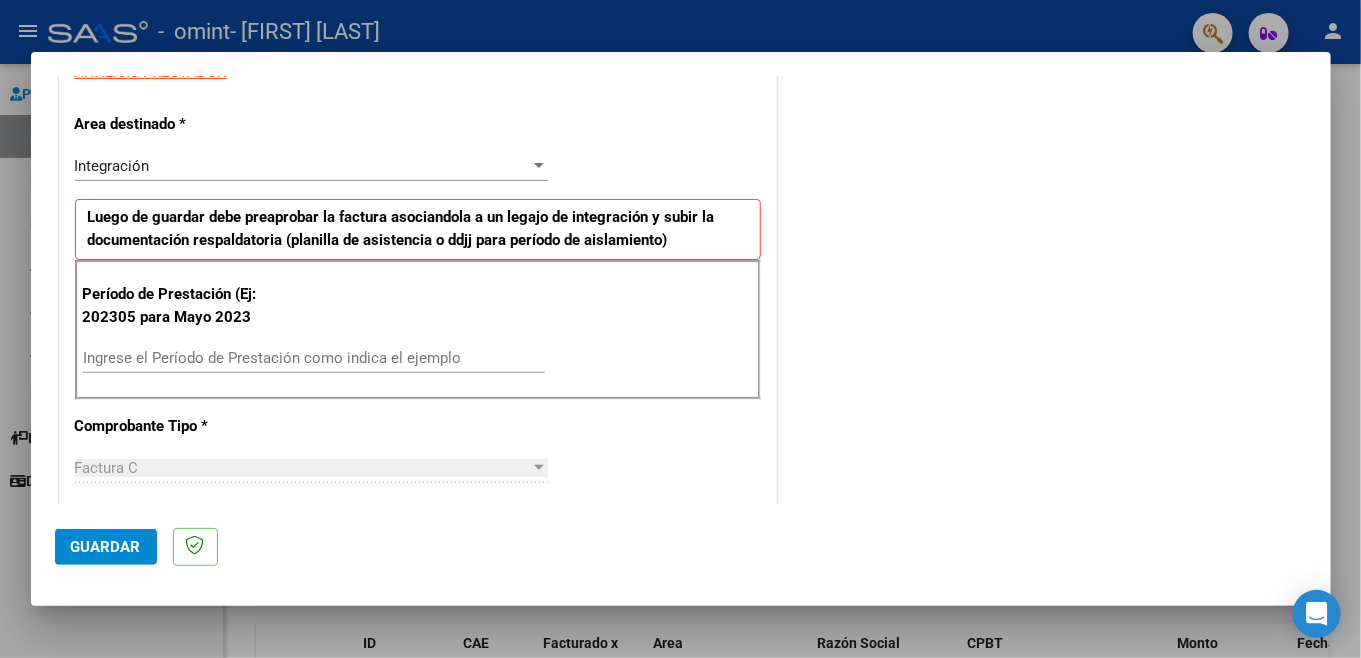 scroll, scrollTop: 400, scrollLeft: 0, axis: vertical 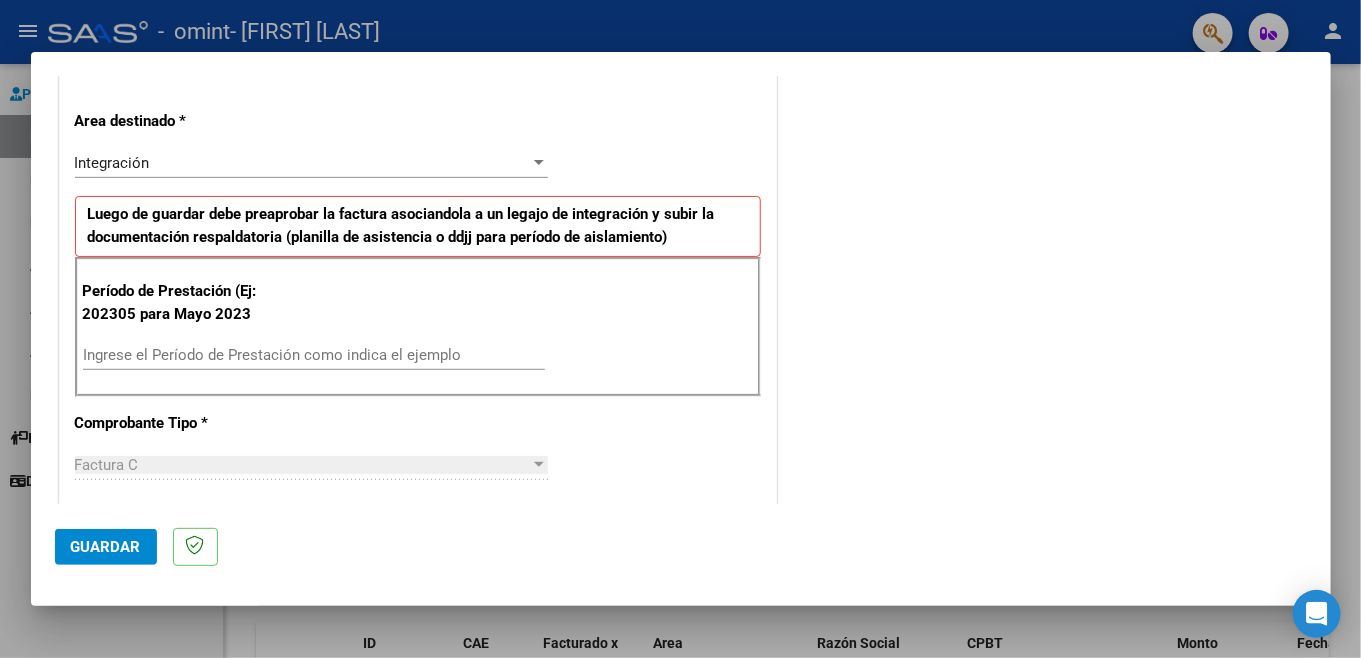 click on "Ingrese el Período de Prestación como indica el ejemplo" at bounding box center (314, 355) 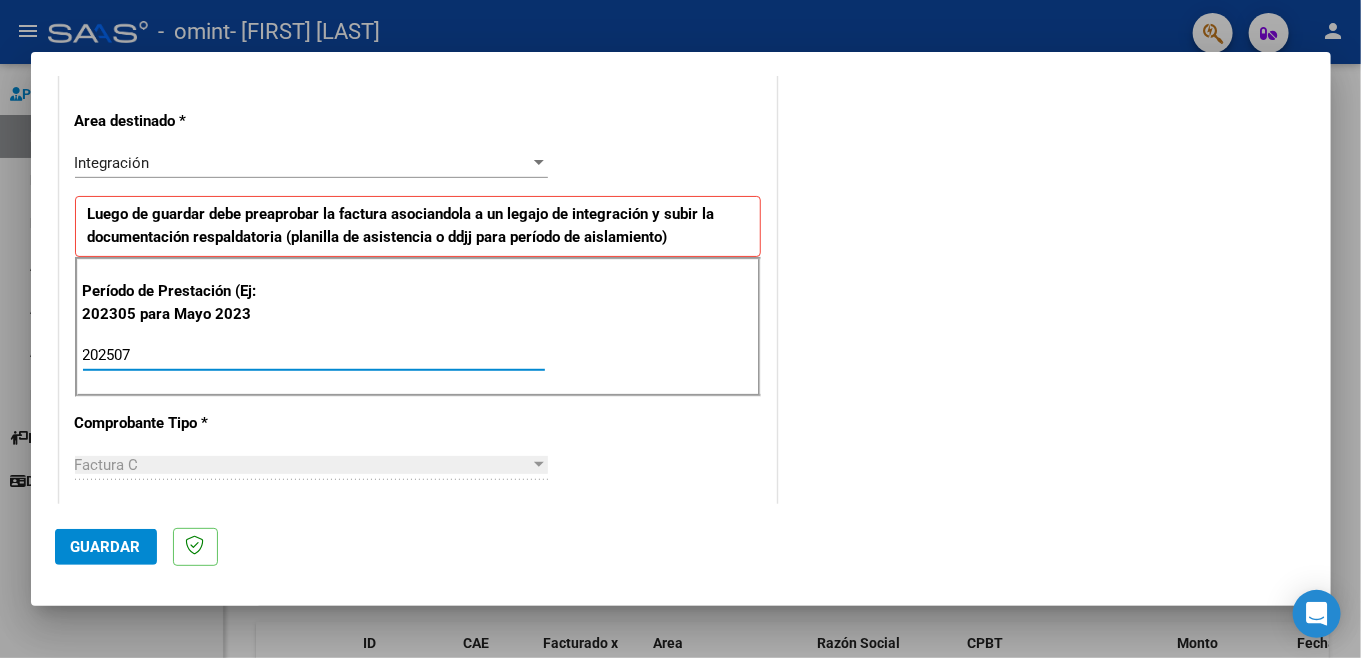 type on "202507" 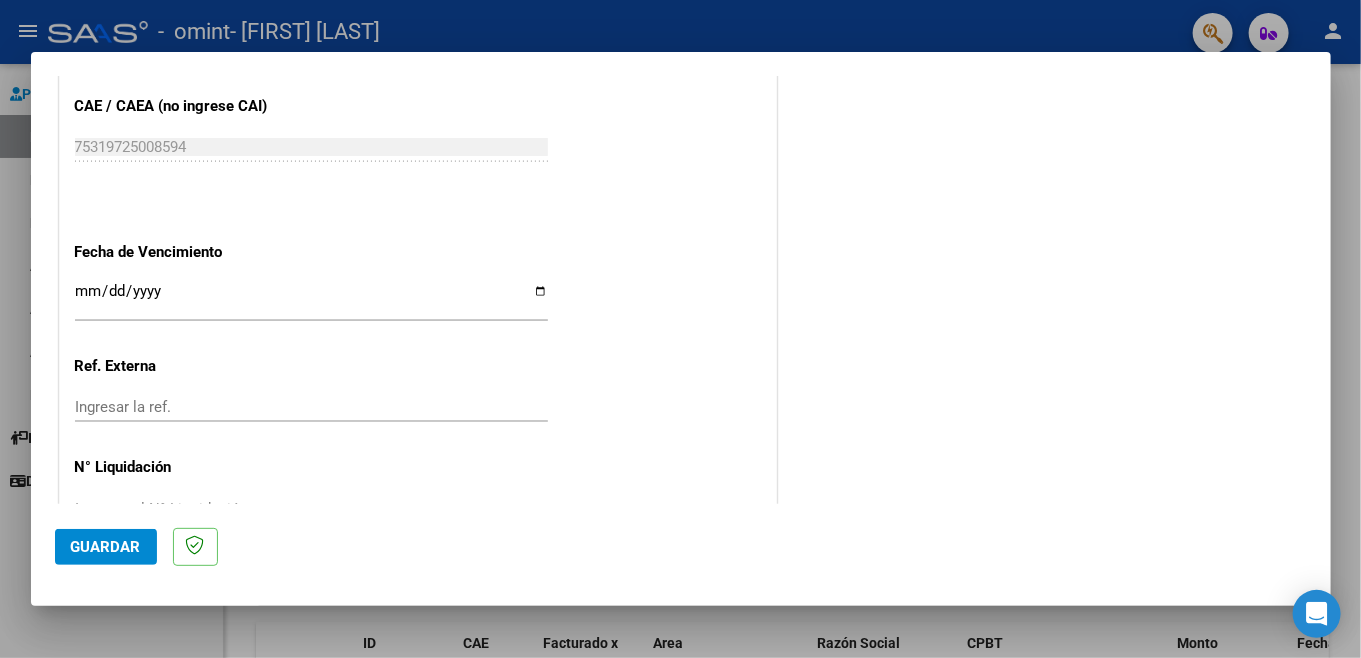 scroll, scrollTop: 1290, scrollLeft: 0, axis: vertical 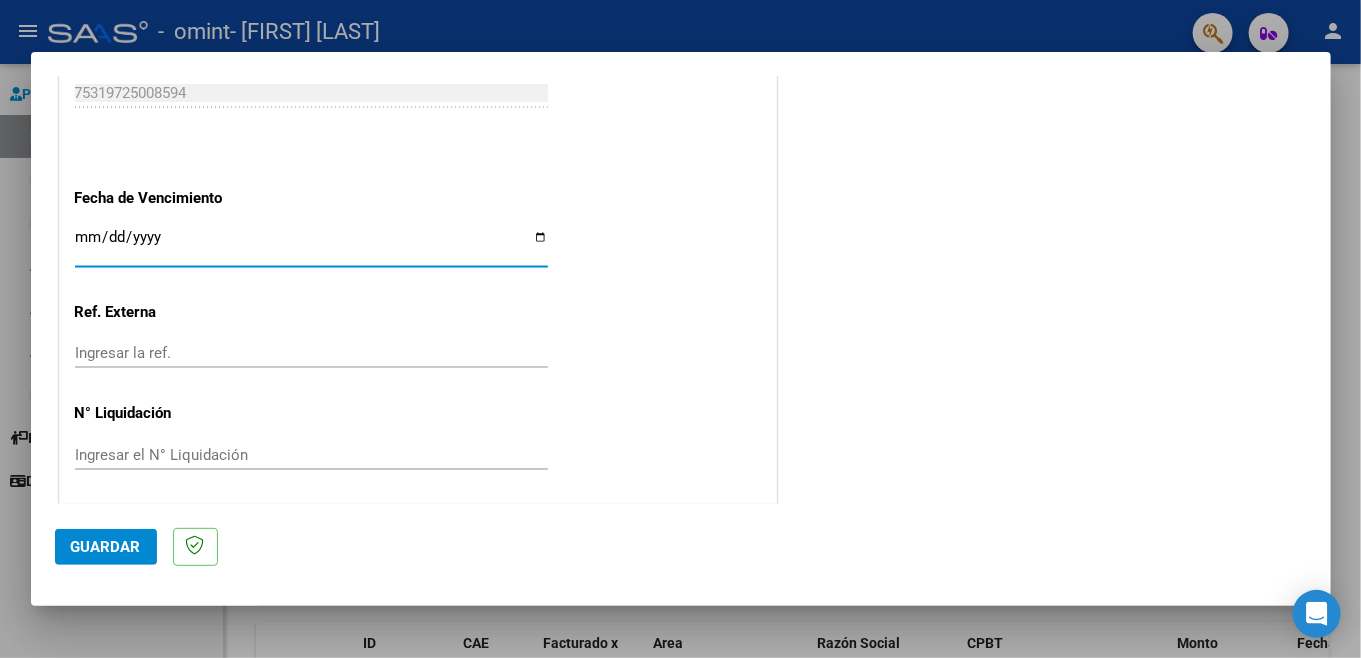 click on "Ingresar la fecha" at bounding box center (311, 245) 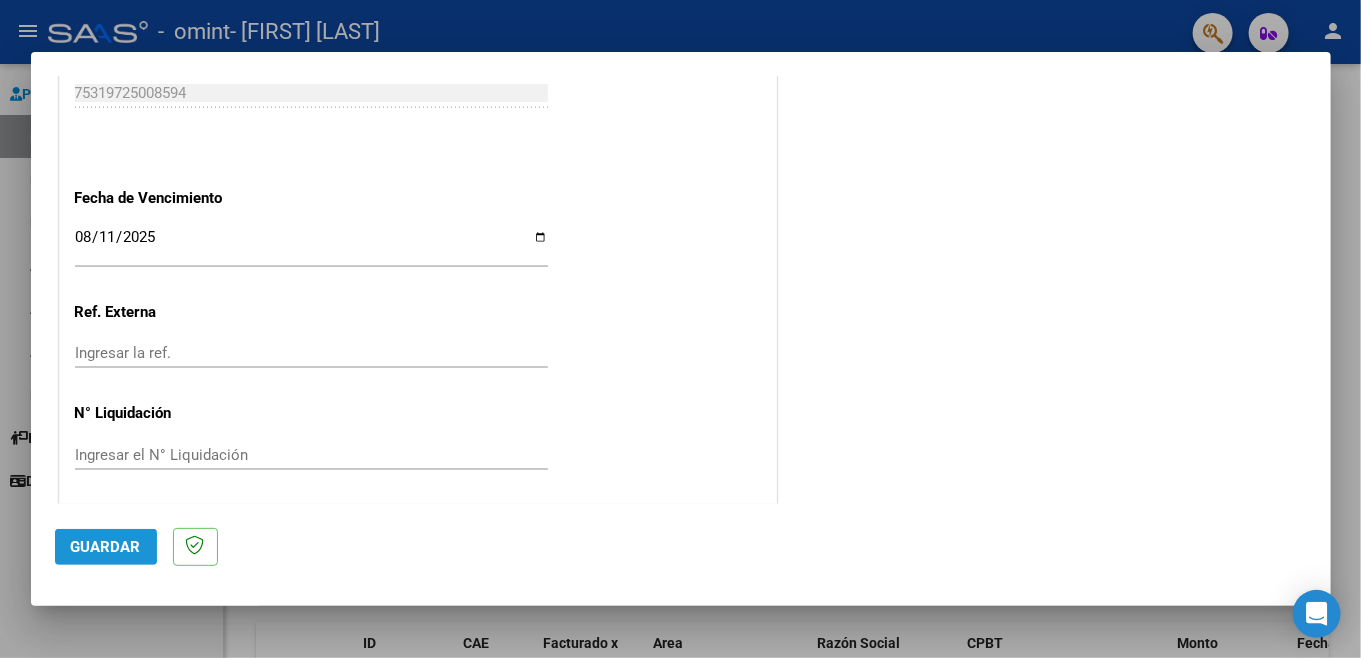 click on "Guardar" 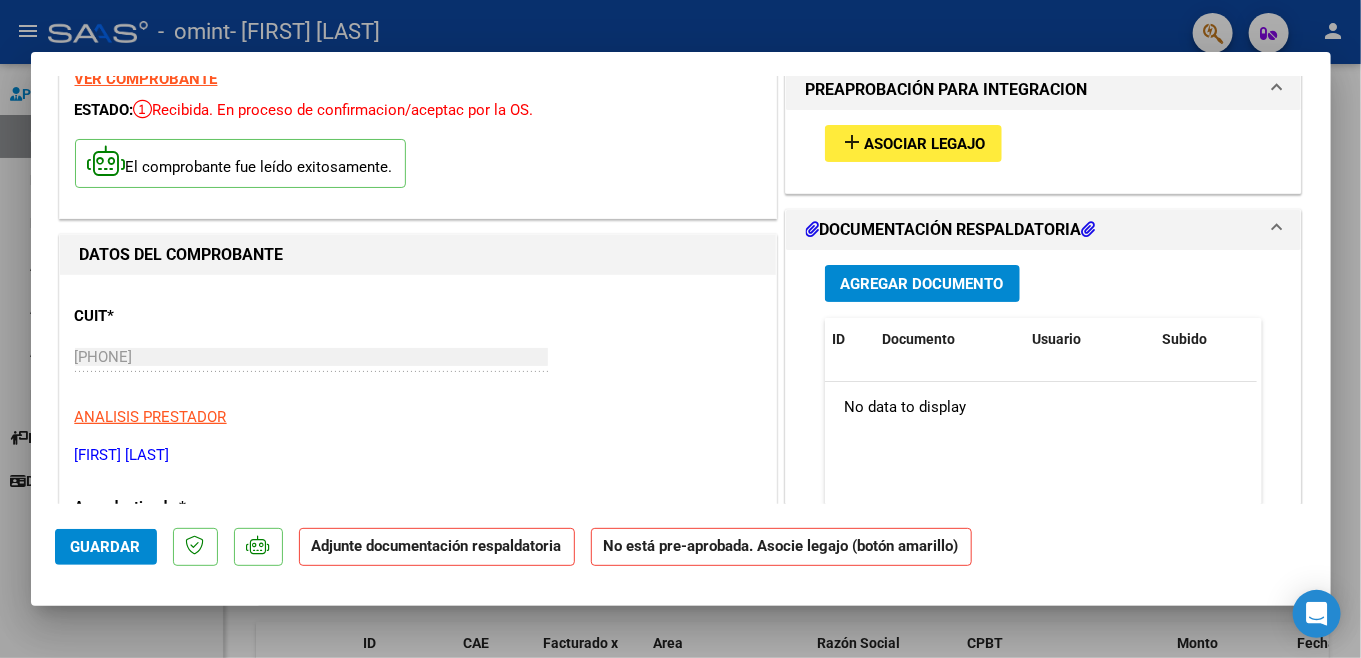 scroll, scrollTop: 0, scrollLeft: 0, axis: both 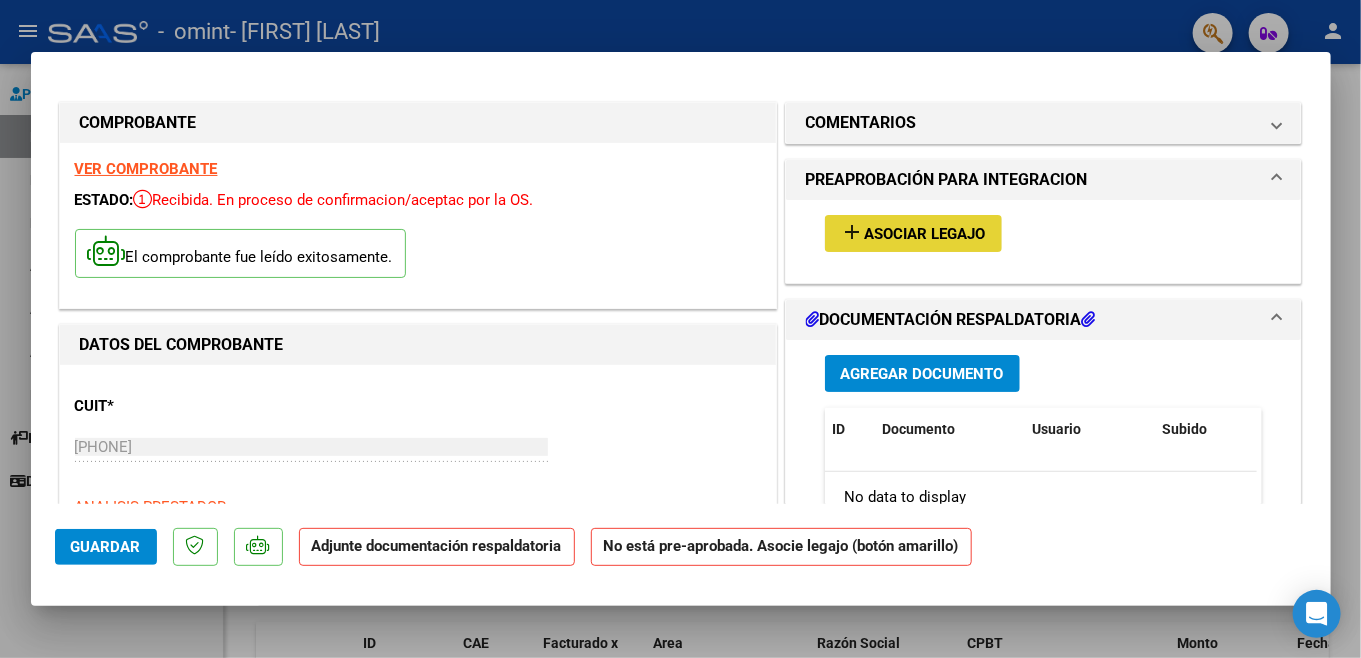 click on "Asociar Legajo" at bounding box center [925, 234] 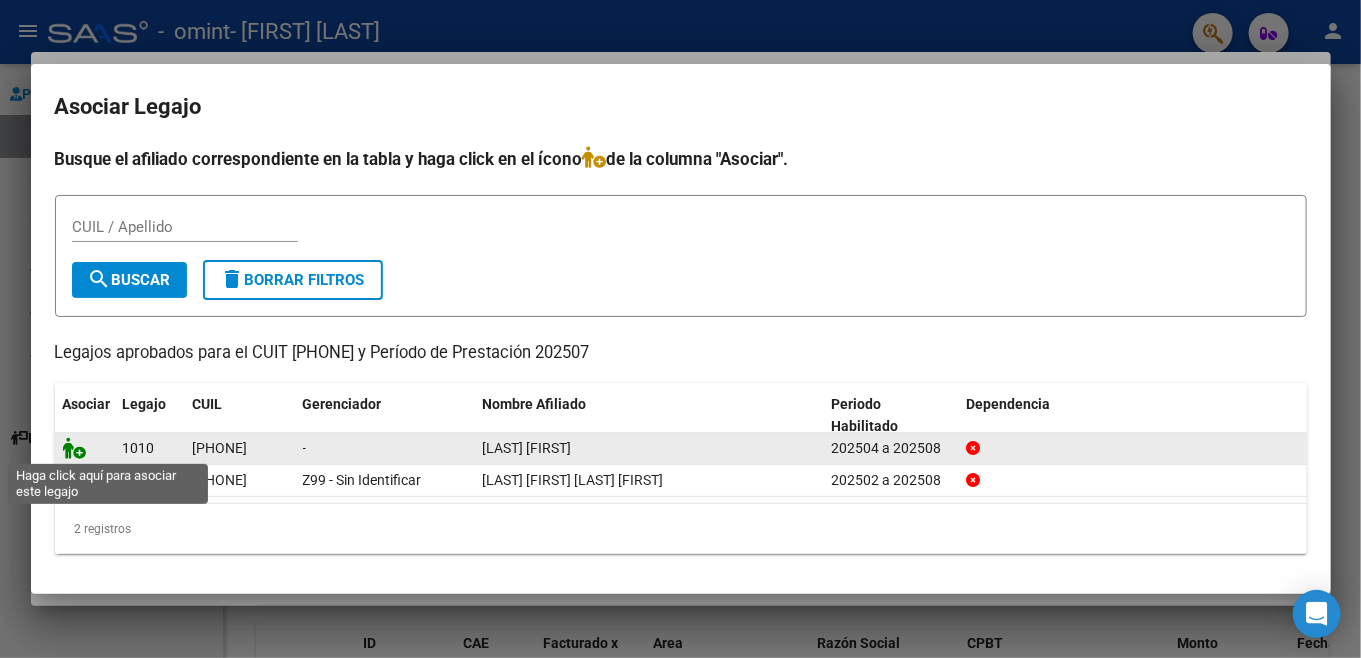 click 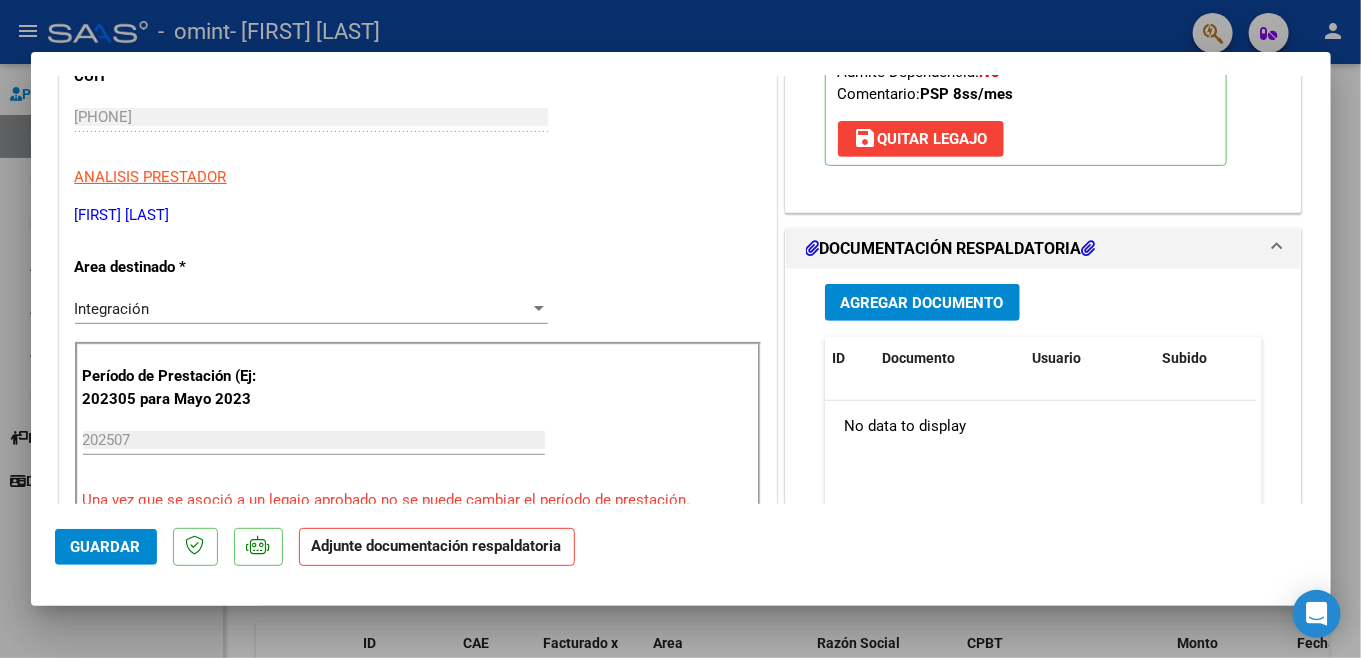 scroll, scrollTop: 343, scrollLeft: 0, axis: vertical 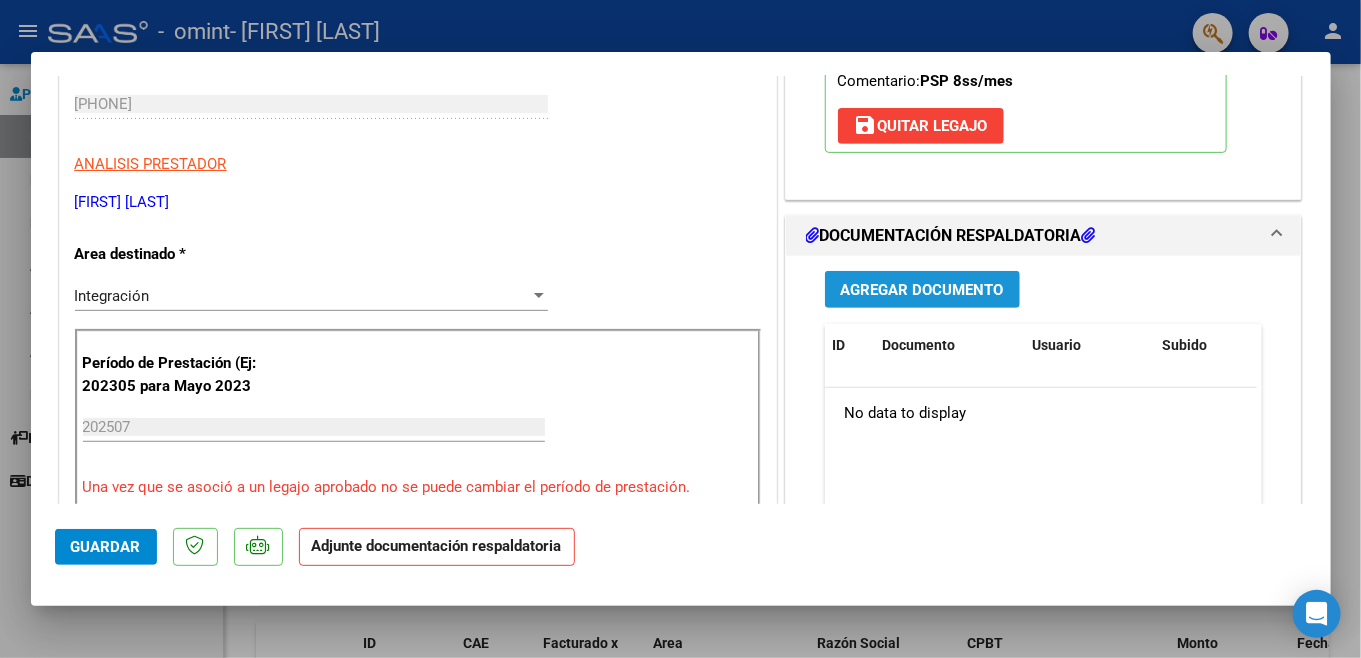 click on "Agregar Documento" at bounding box center (922, 290) 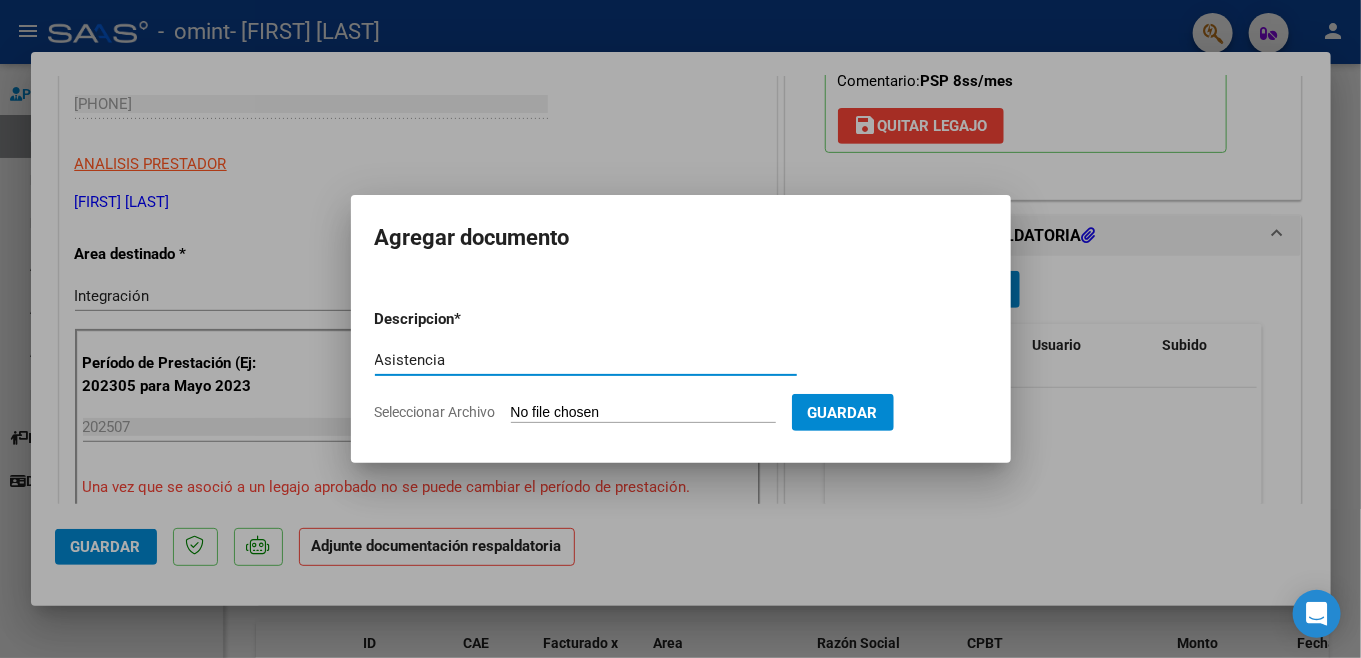 type on "Asistencia" 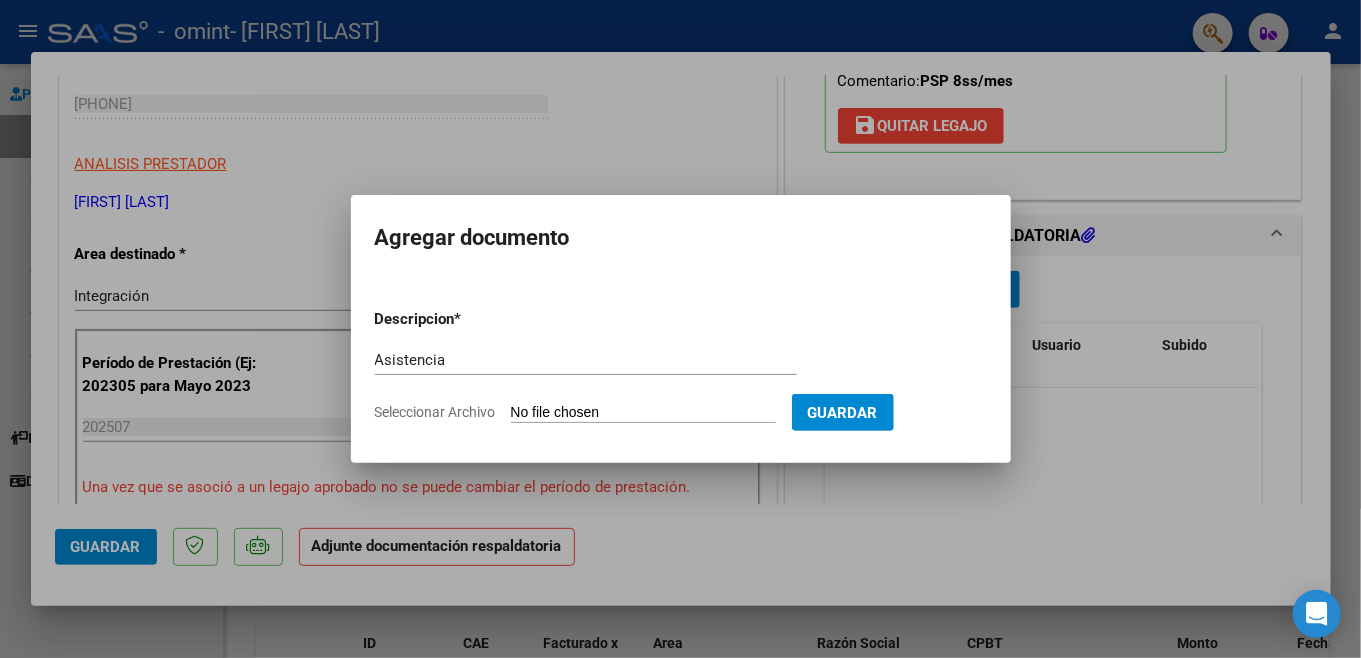 click on "Seleccionar Archivo" 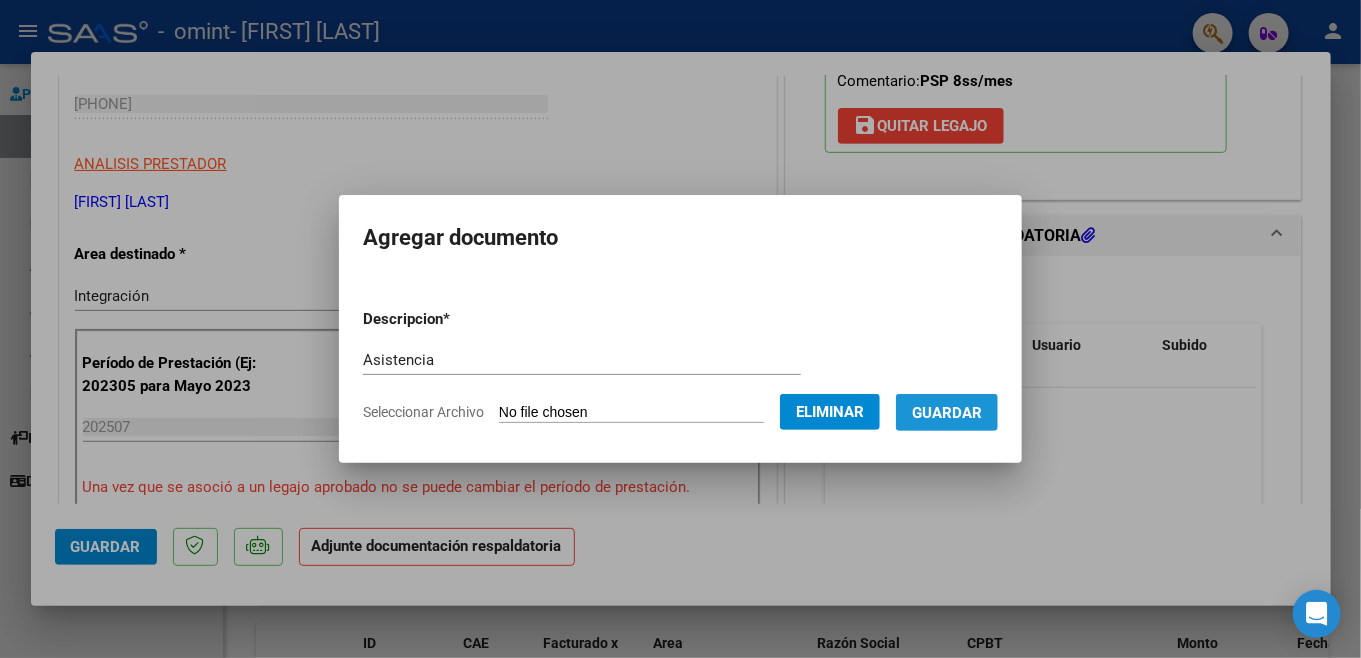 click on "Guardar" at bounding box center [947, 413] 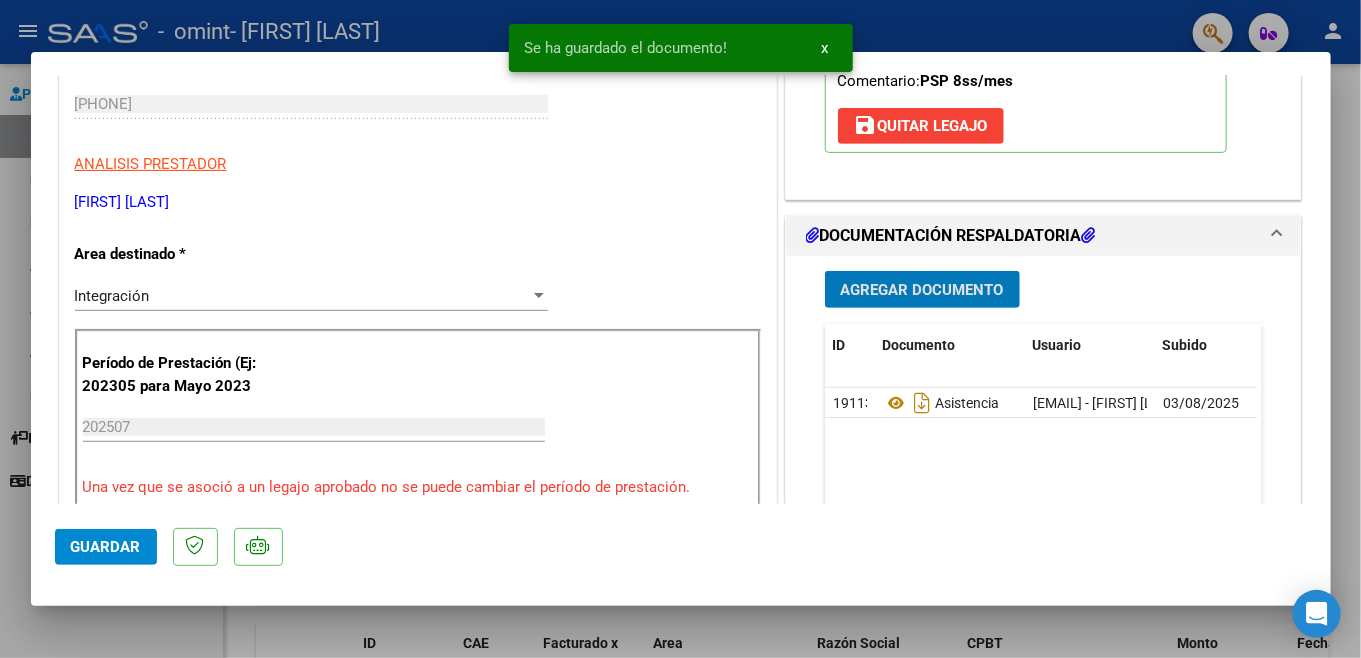 click on "Guardar" 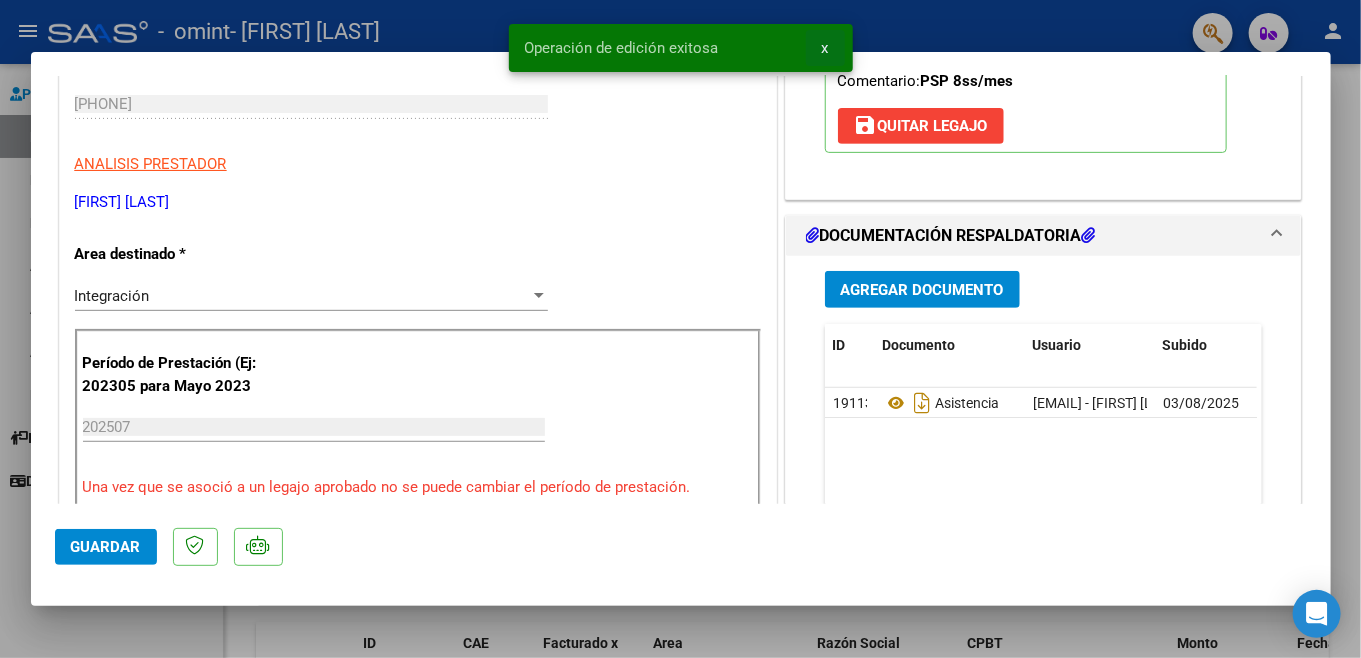 click on "x" at bounding box center (825, 48) 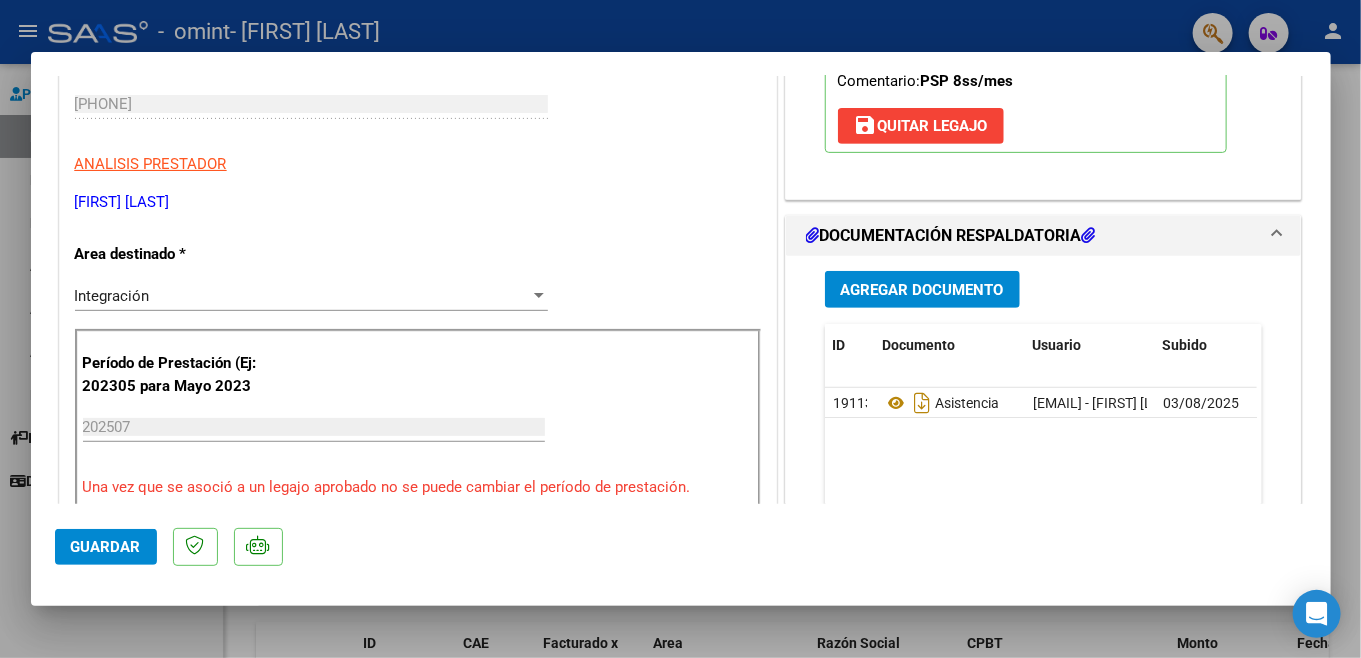 click at bounding box center (680, 329) 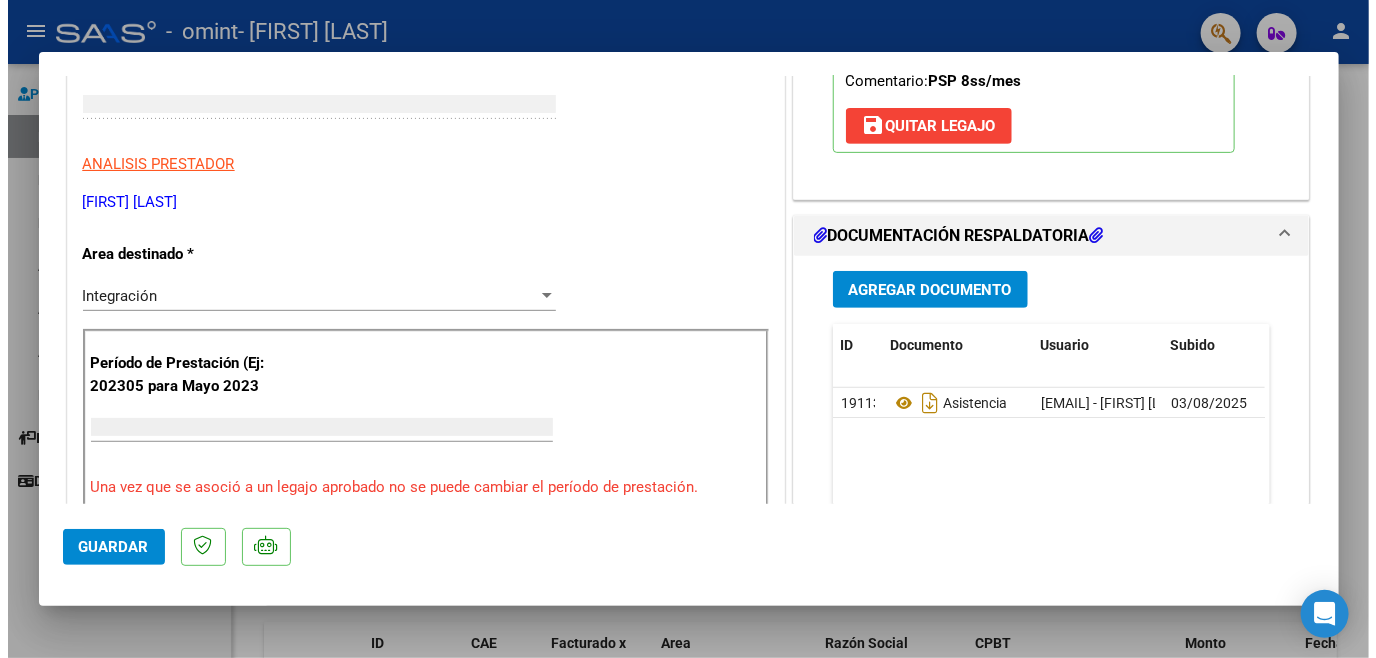 scroll, scrollTop: 0, scrollLeft: 0, axis: both 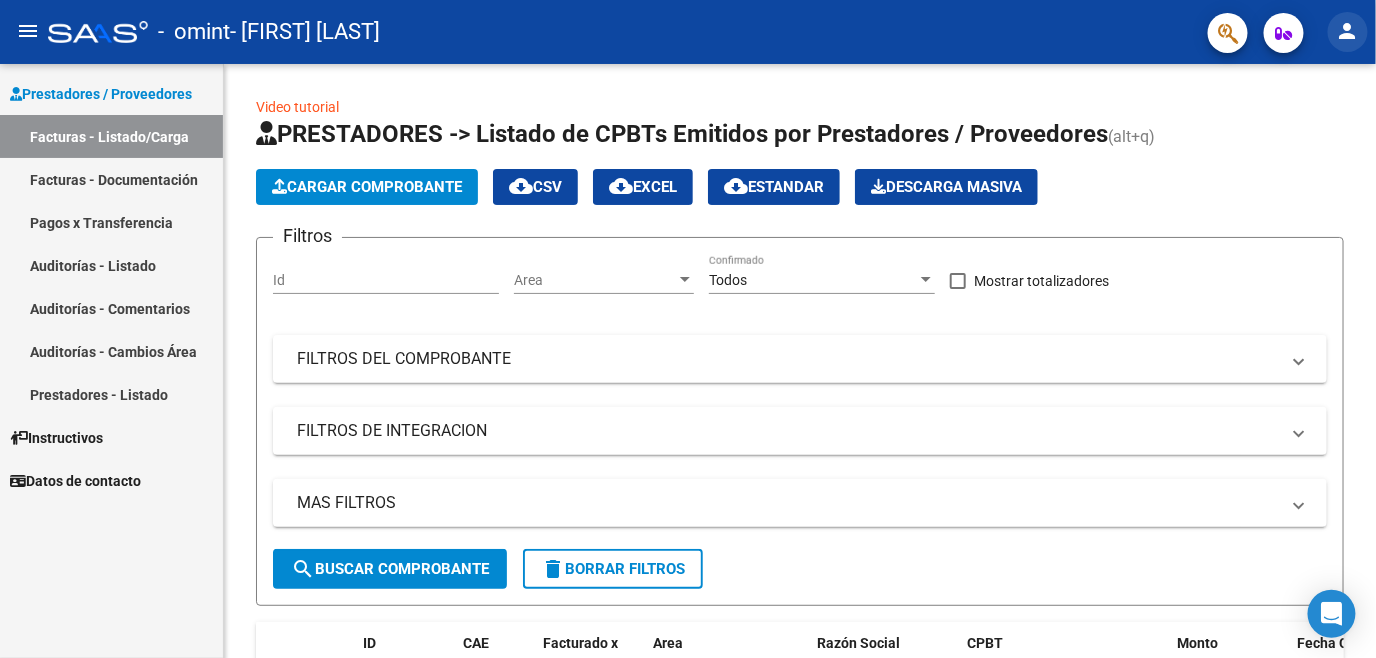 click on "person" 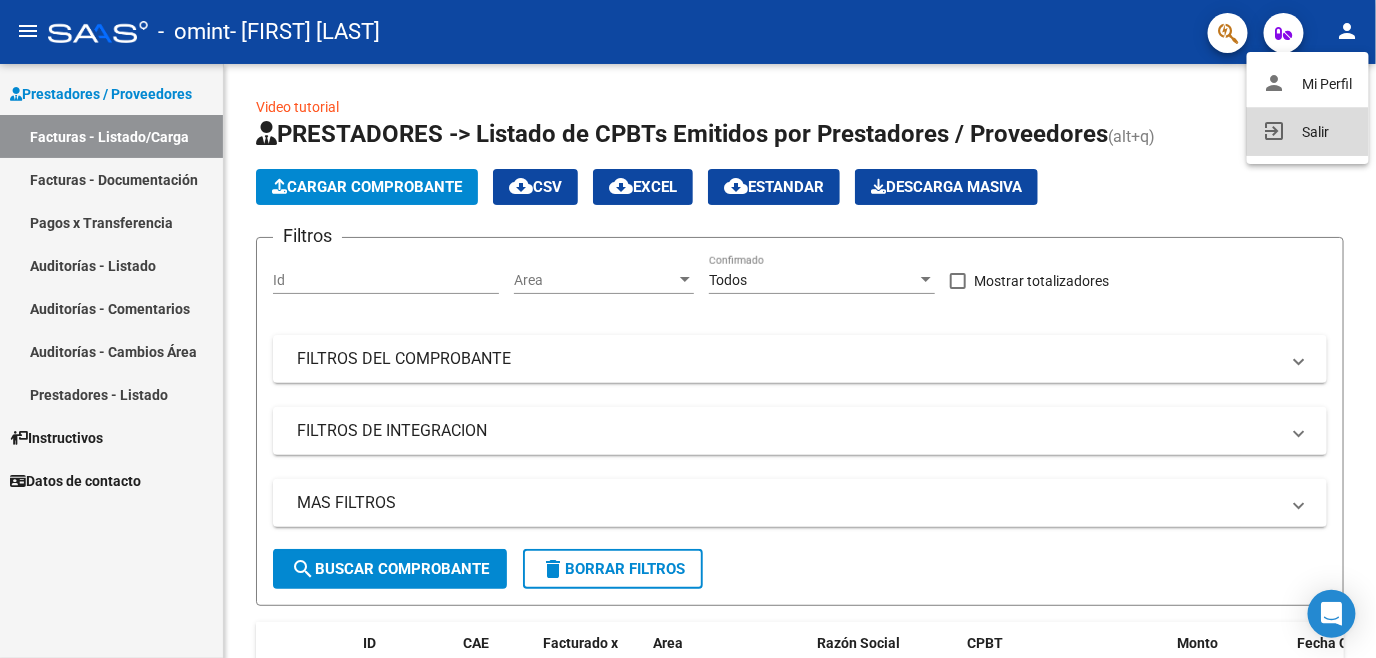 click on "exit_to_app  Salir" at bounding box center (1308, 132) 